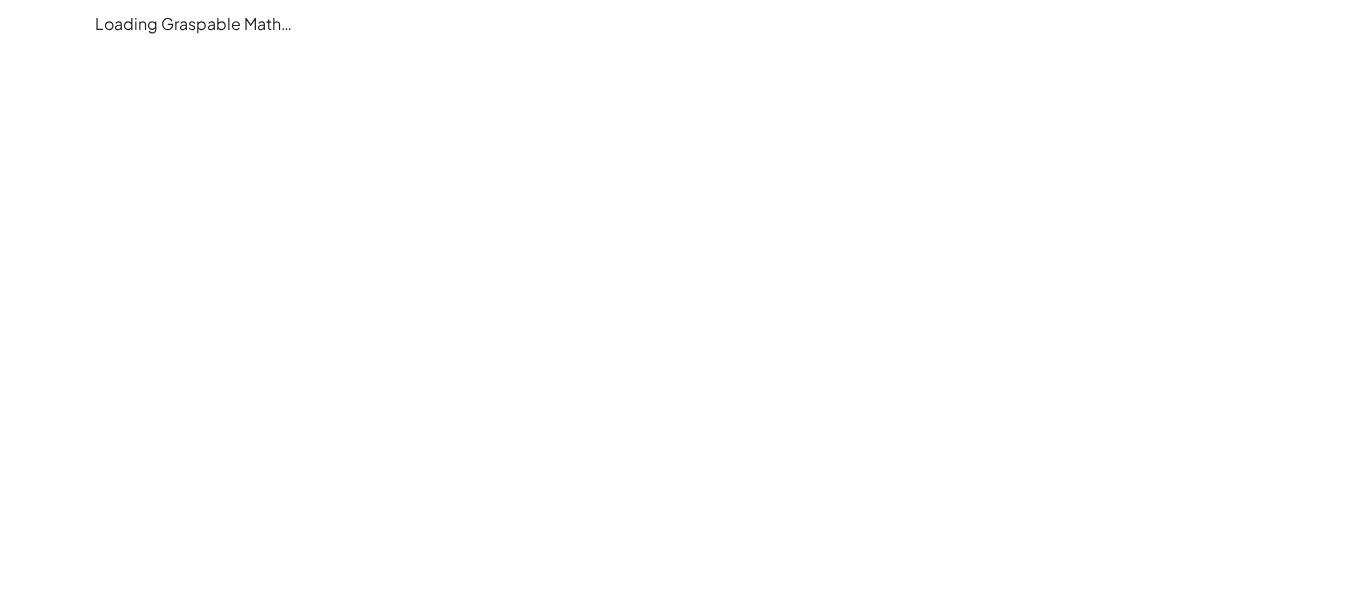 scroll, scrollTop: 0, scrollLeft: 0, axis: both 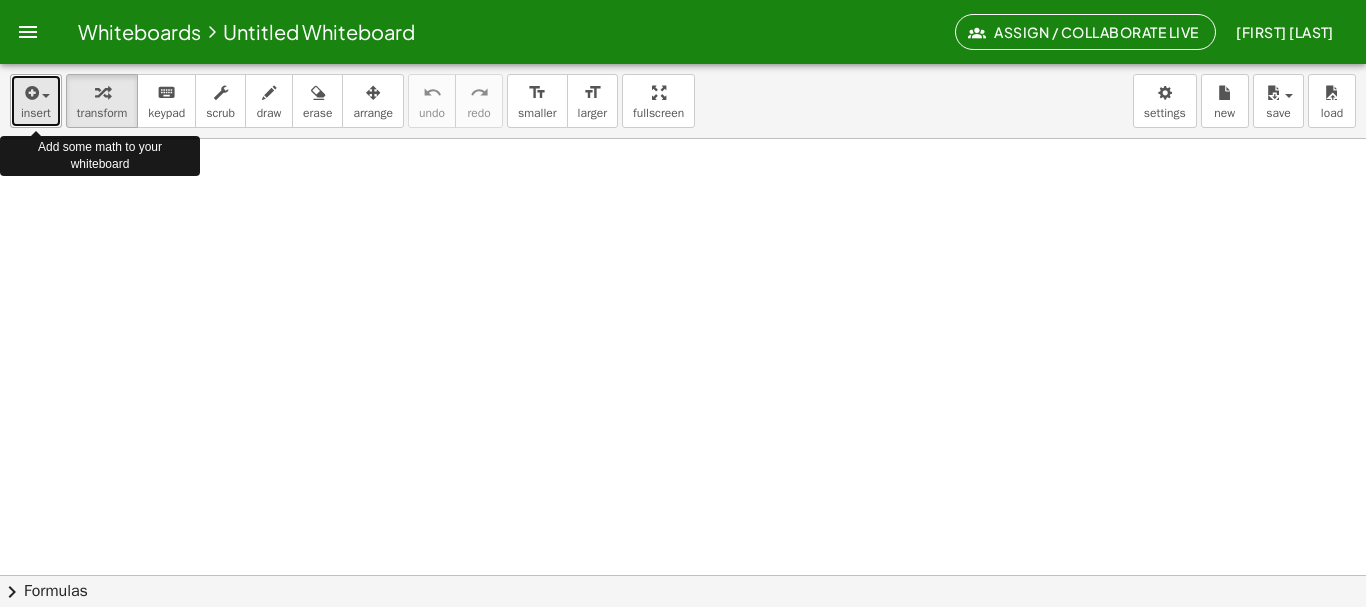 click at bounding box center (41, 95) 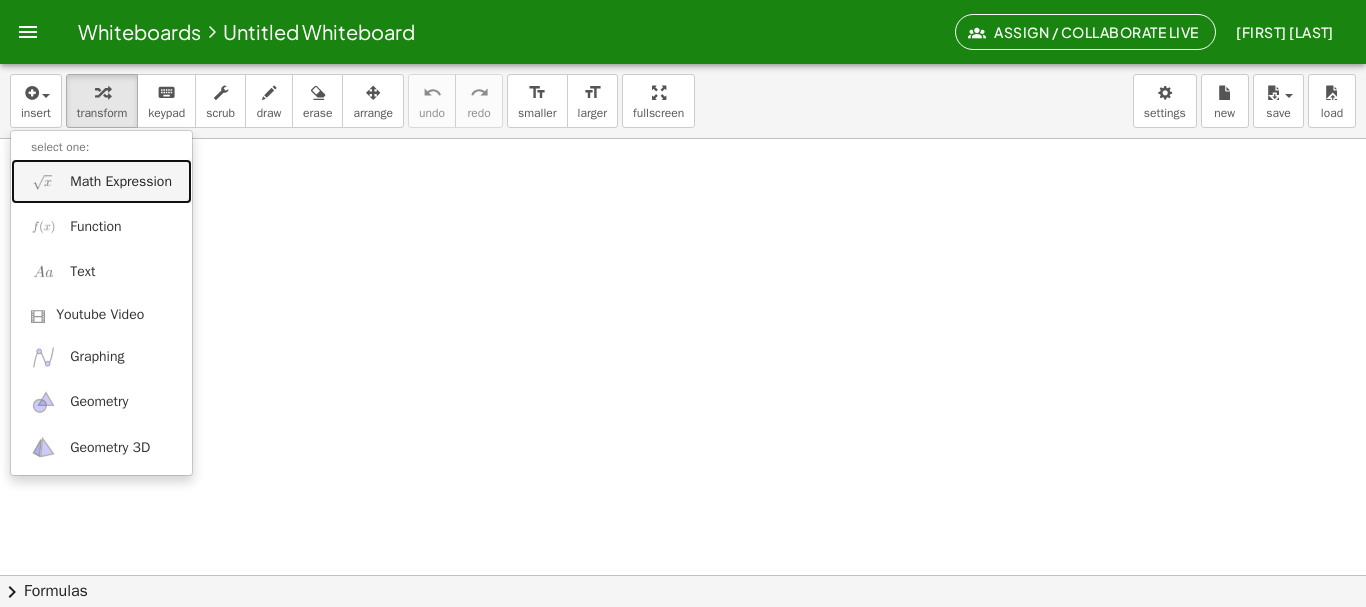 click on "Math Expression" at bounding box center [121, 182] 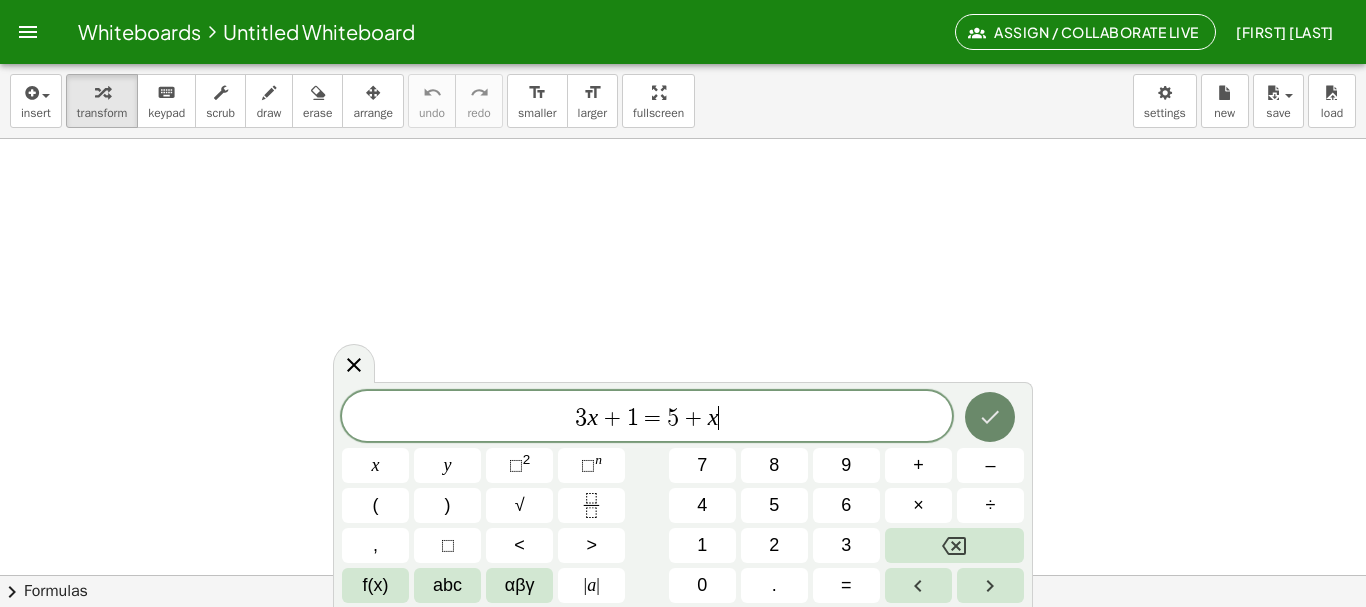 click 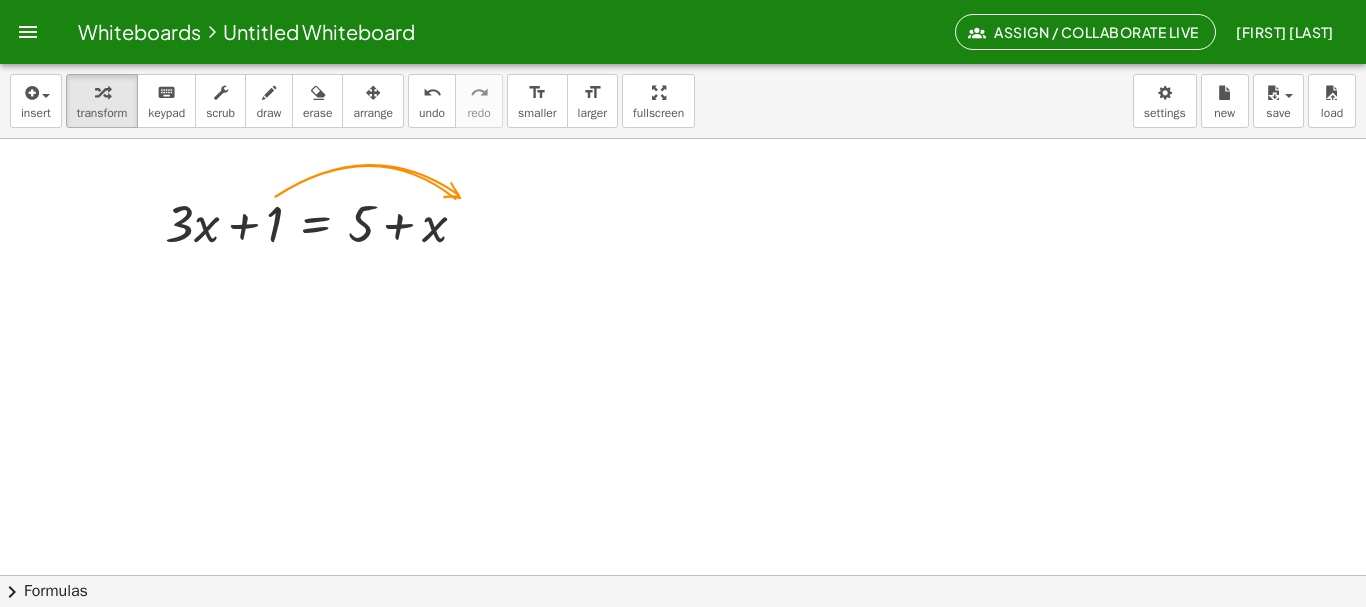 click at bounding box center [683, 639] 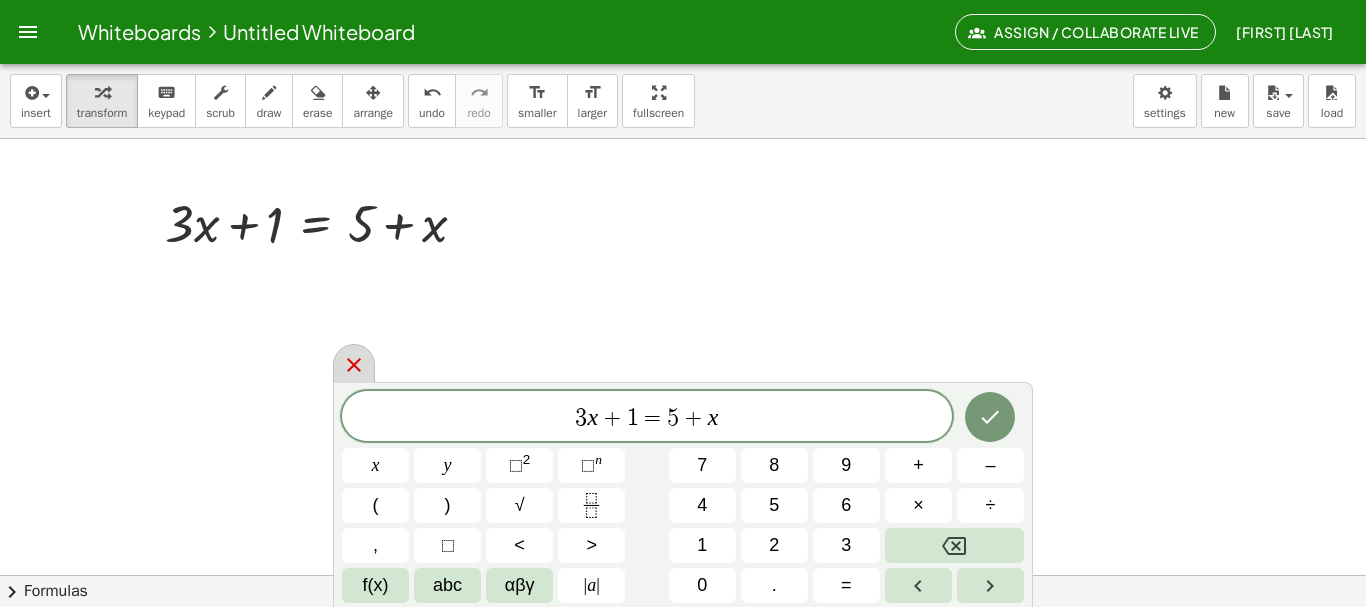 click 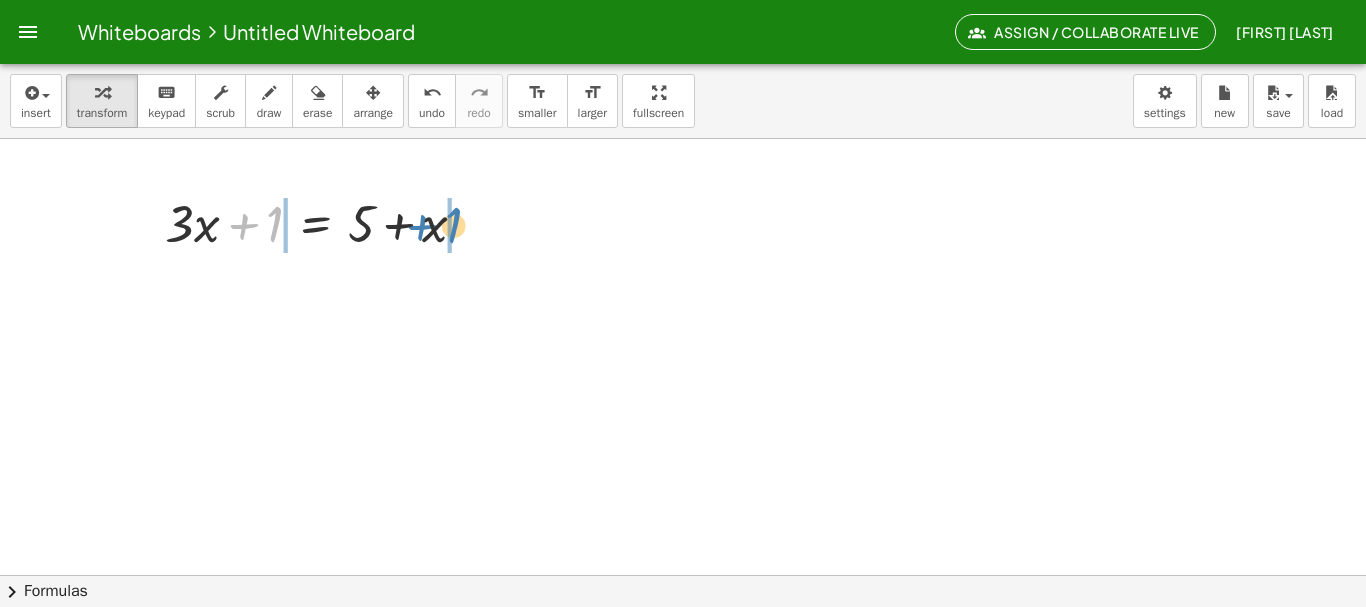 drag, startPoint x: 246, startPoint y: 224, endPoint x: 426, endPoint y: 226, distance: 180.01111 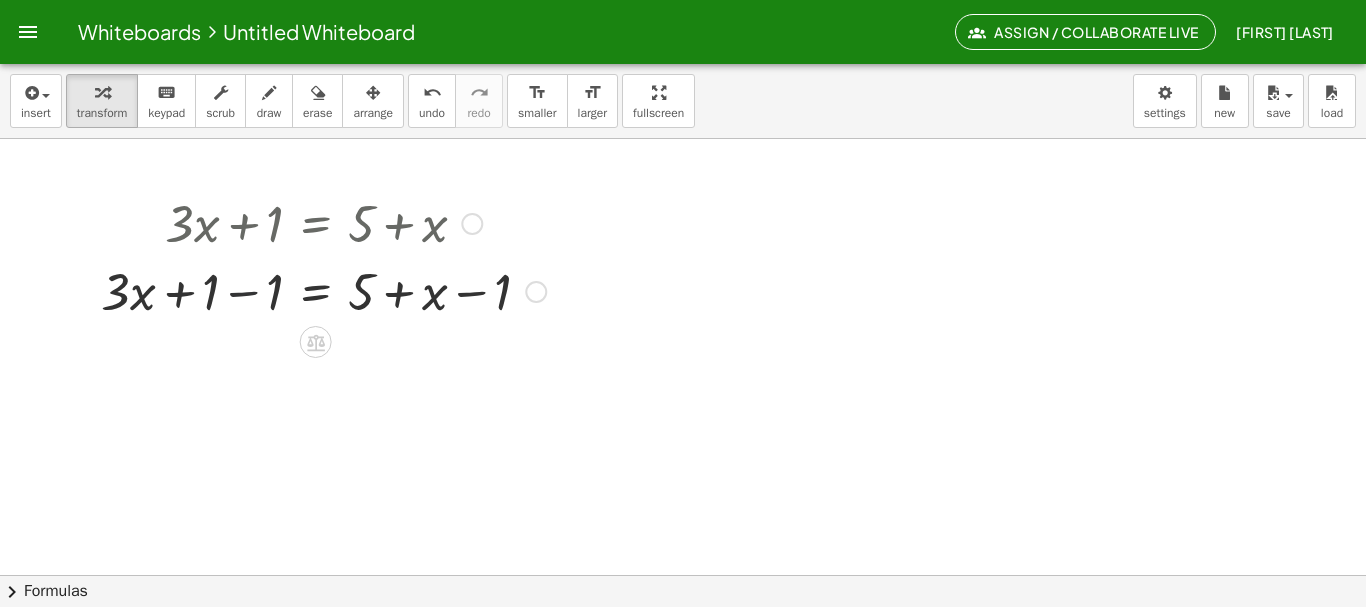click at bounding box center [323, 290] 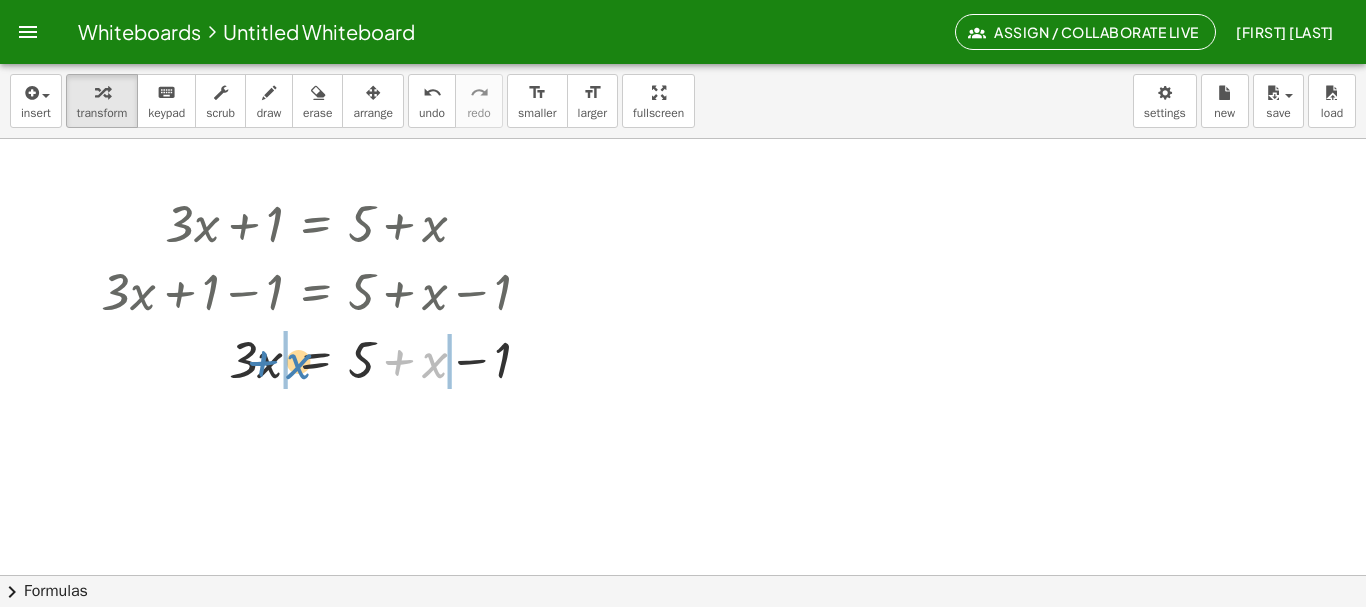drag, startPoint x: 428, startPoint y: 361, endPoint x: 292, endPoint y: 362, distance: 136.00368 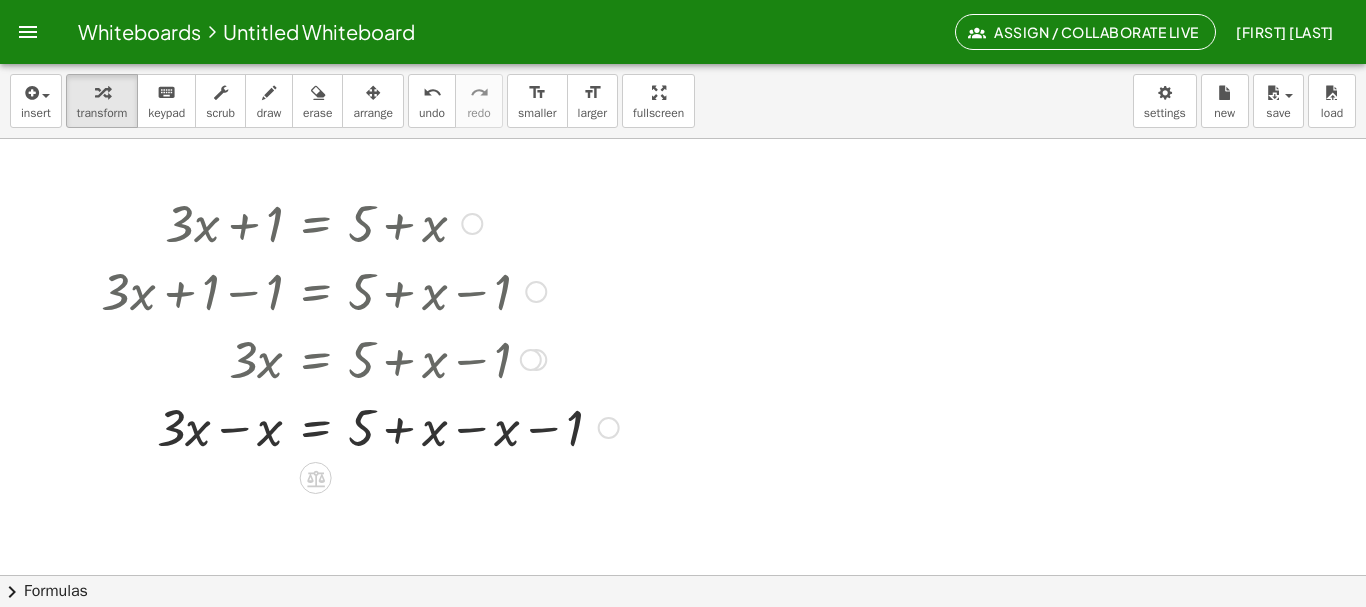 click at bounding box center [360, 426] 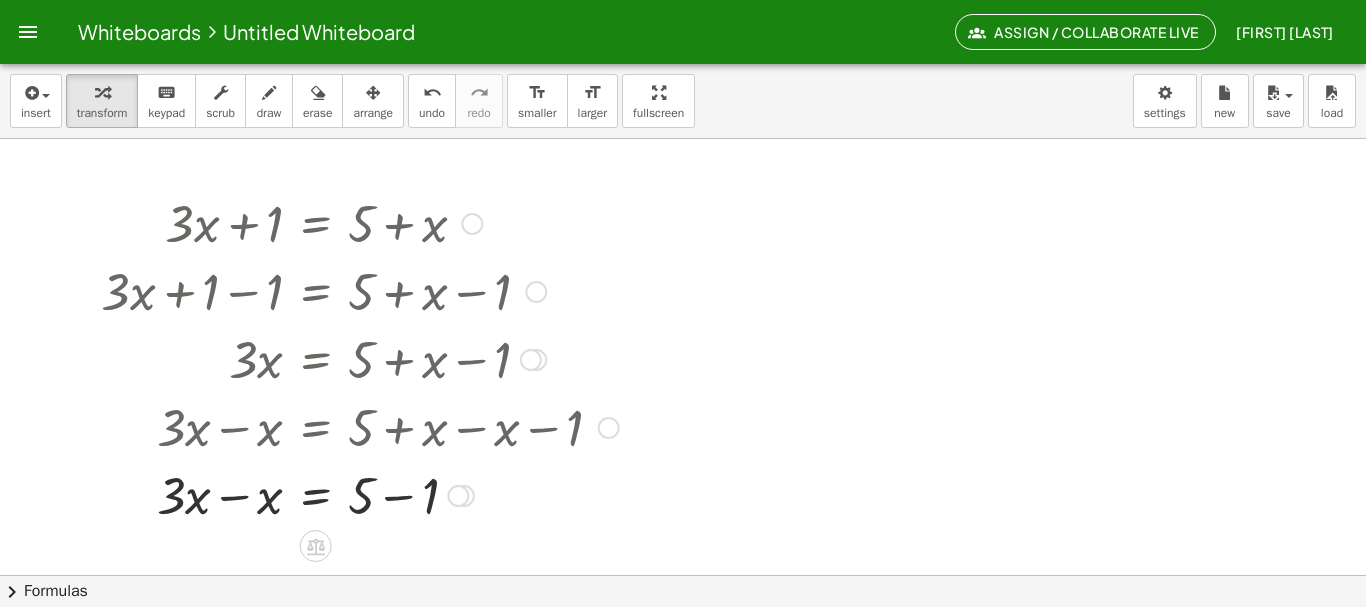 click at bounding box center (360, 494) 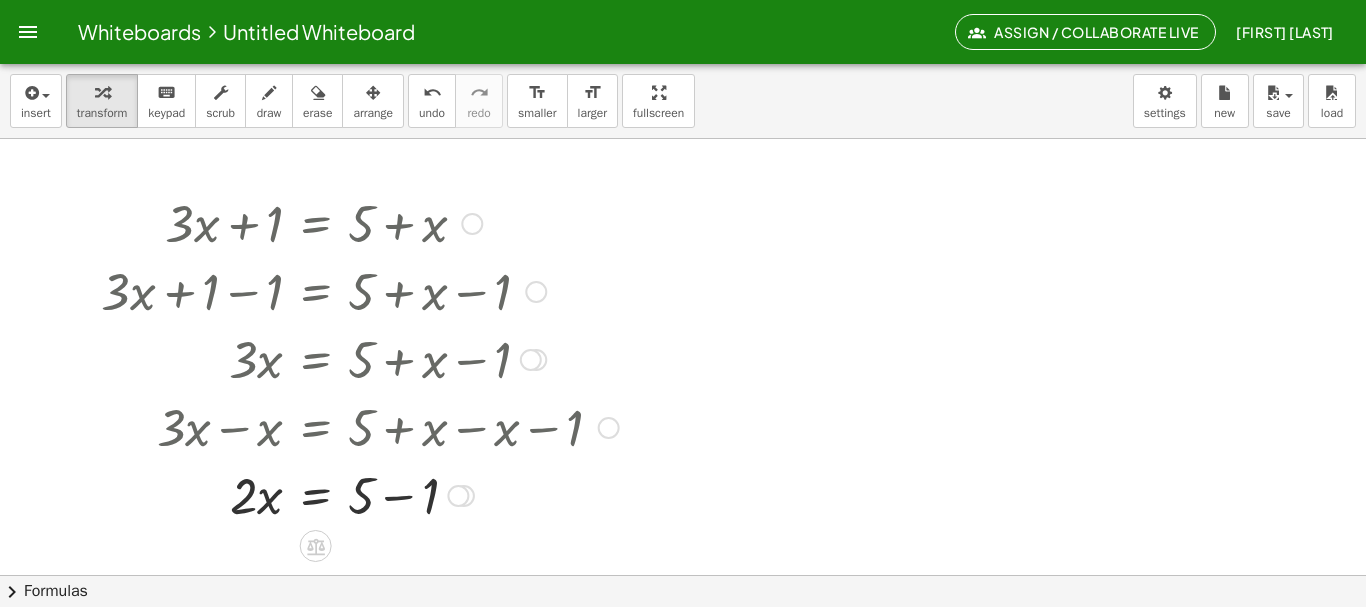 click at bounding box center [360, 494] 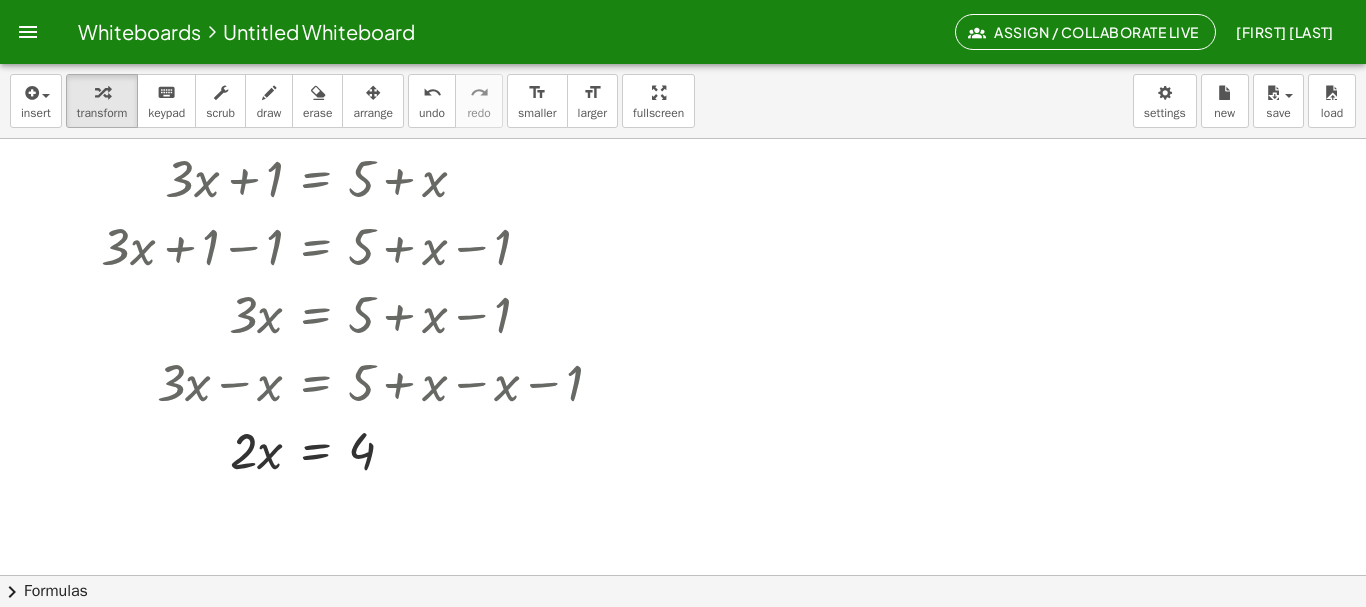 scroll, scrollTop: 70, scrollLeft: 0, axis: vertical 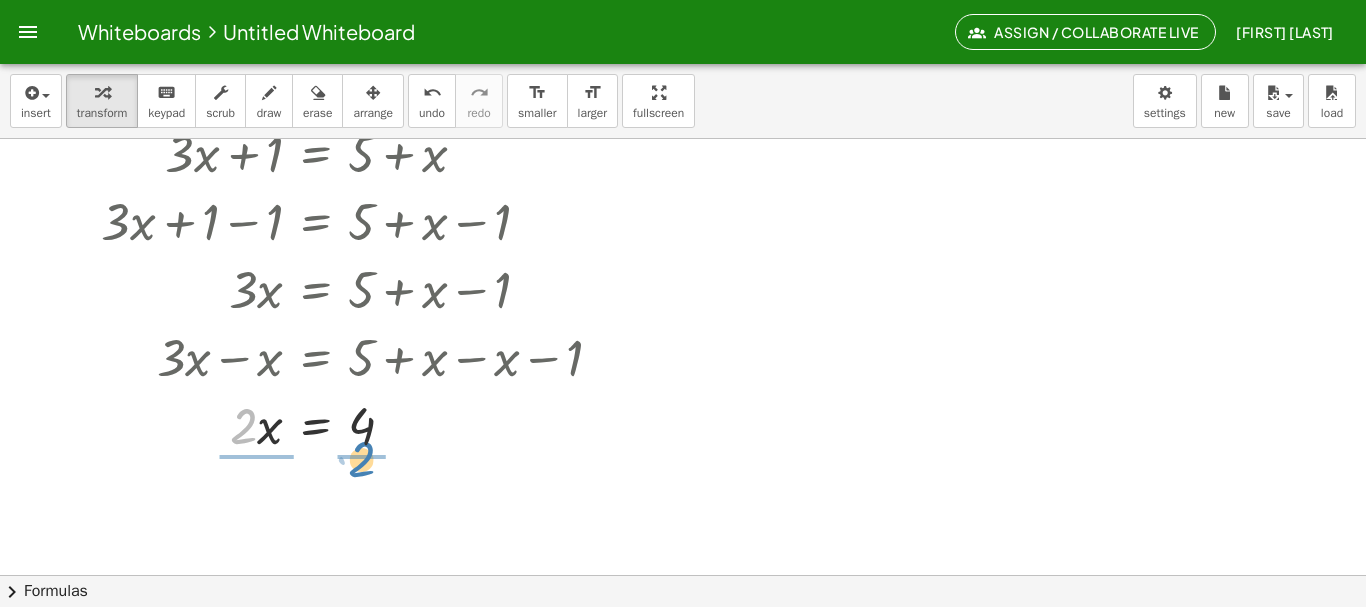drag, startPoint x: 248, startPoint y: 435, endPoint x: 366, endPoint y: 468, distance: 122.52755 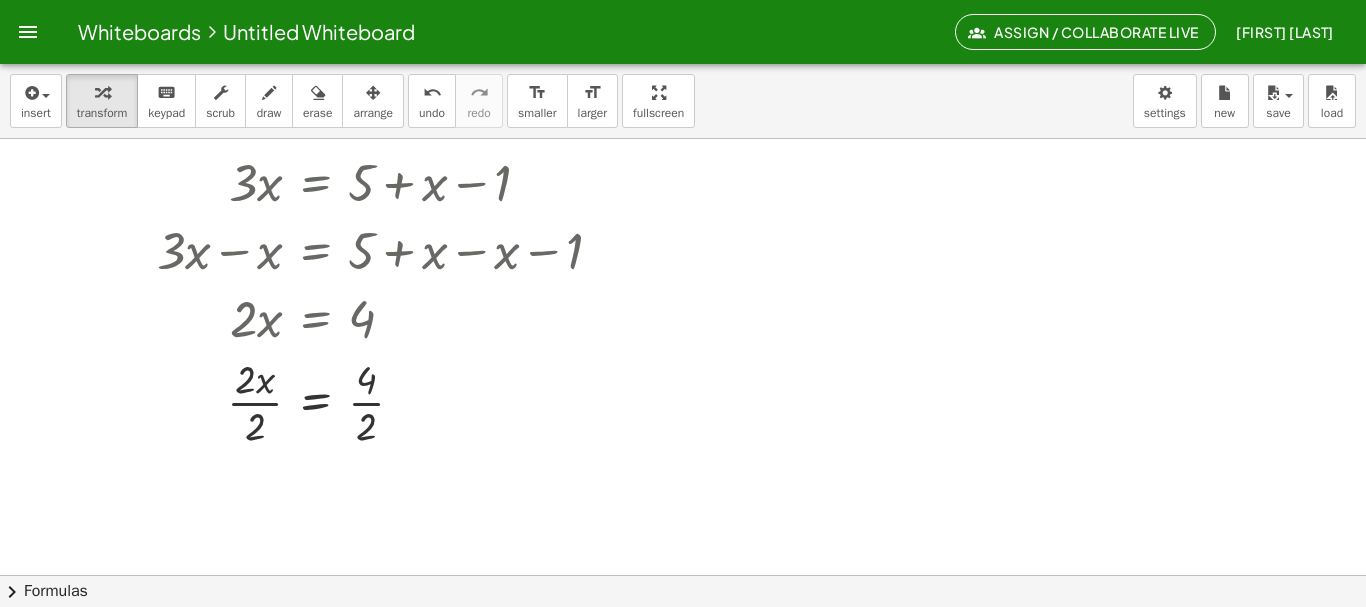 scroll, scrollTop: 192, scrollLeft: 0, axis: vertical 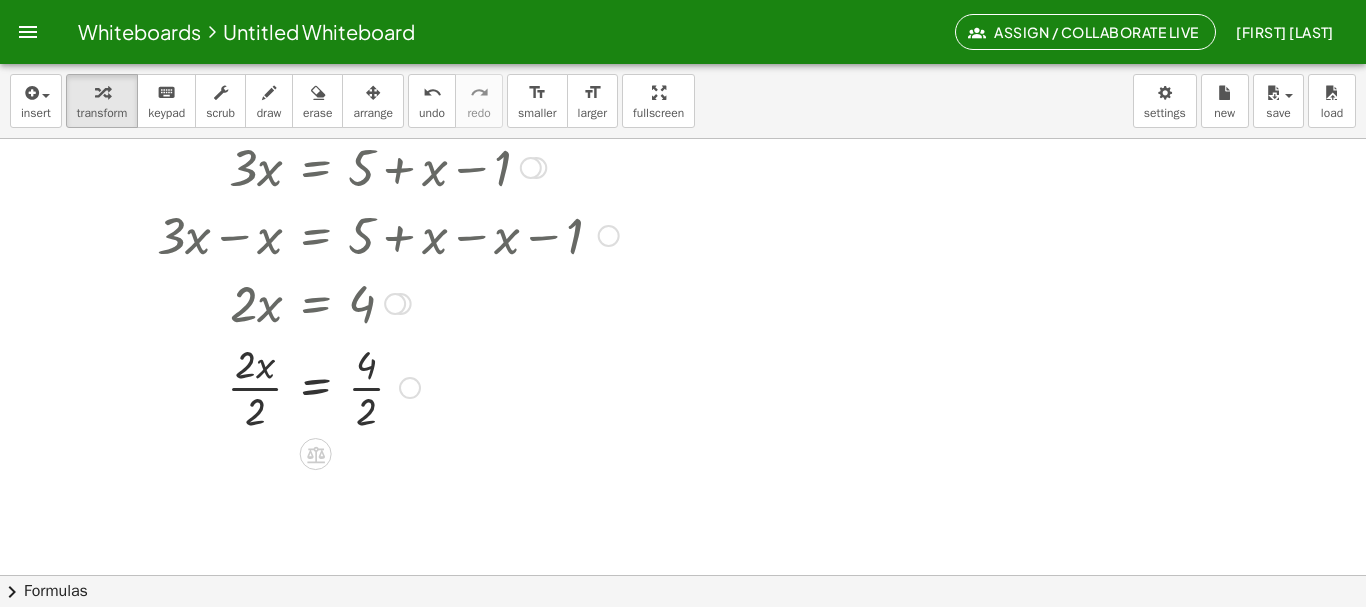 click at bounding box center (360, 386) 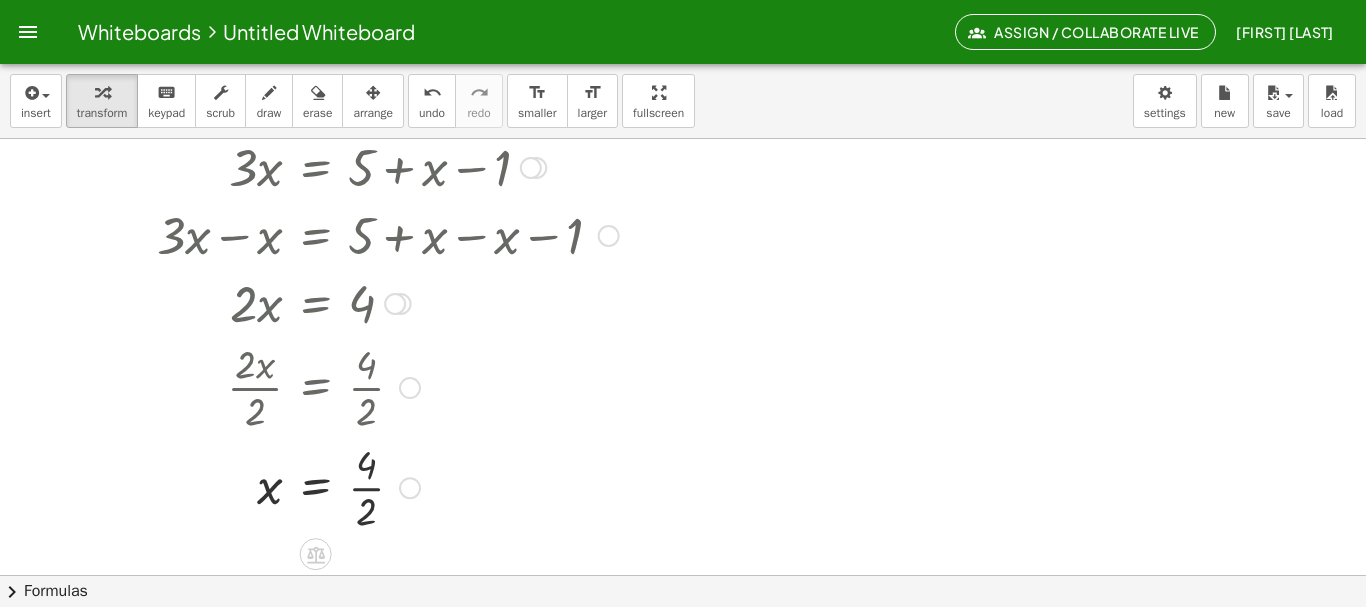 click at bounding box center (360, 486) 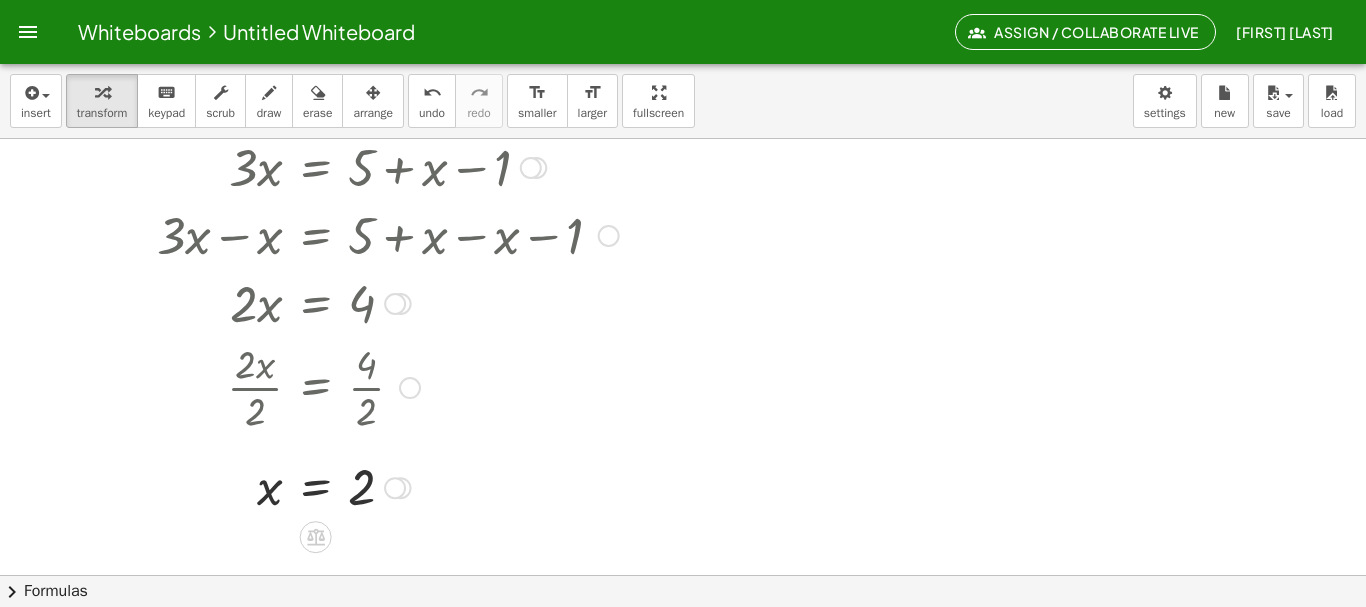 click at bounding box center (360, 234) 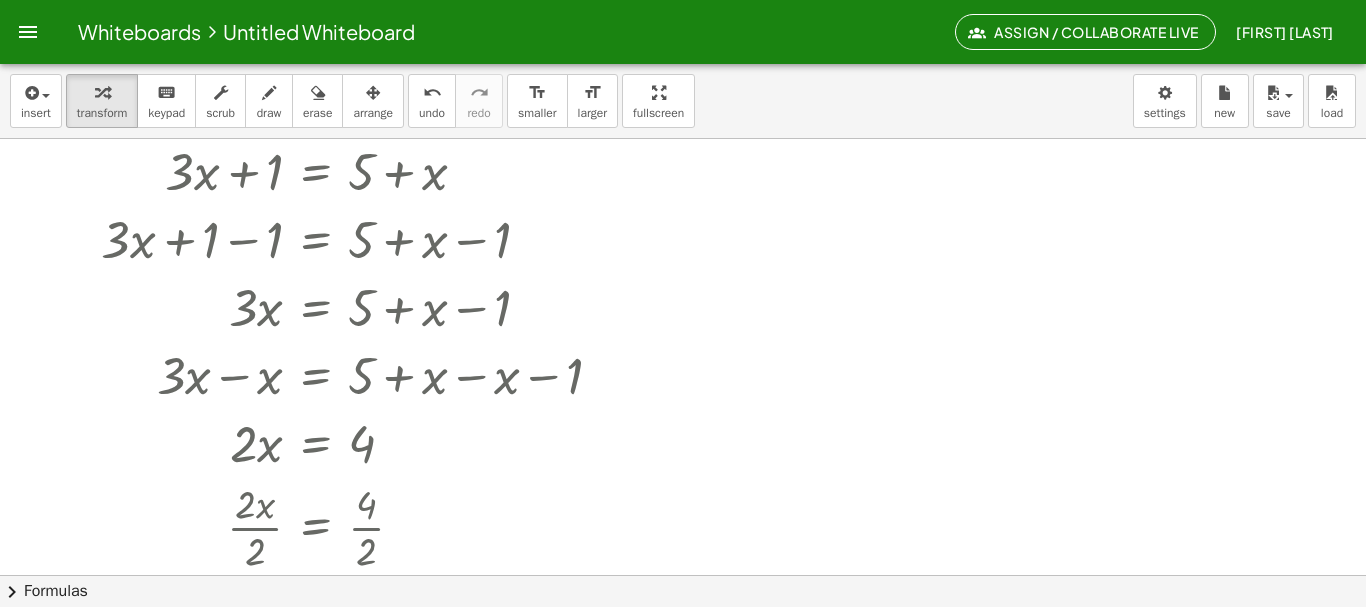 scroll, scrollTop: 55, scrollLeft: 0, axis: vertical 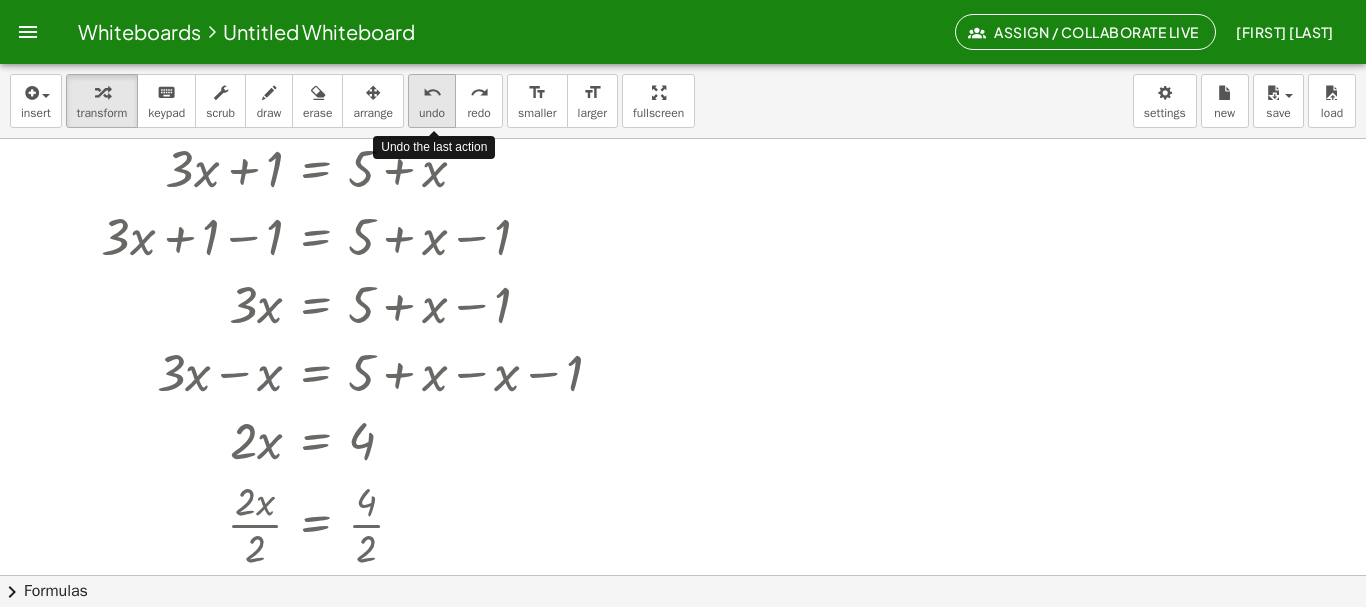 click on "undo" at bounding box center [432, 93] 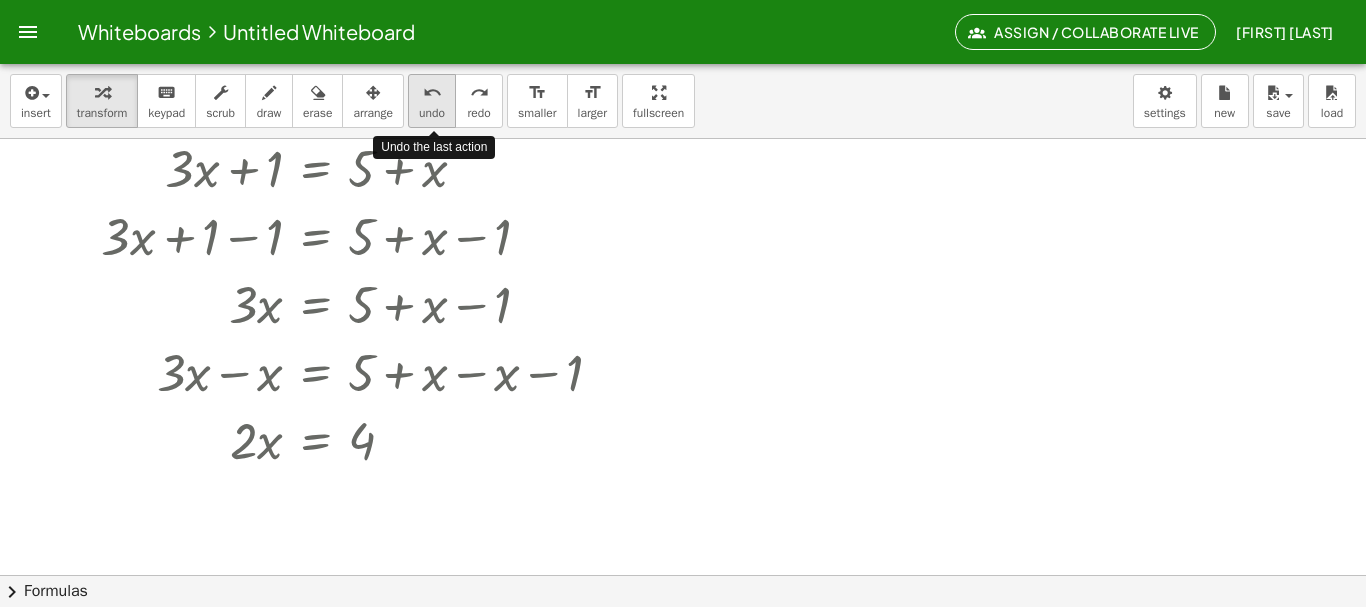 click on "undo" at bounding box center (432, 93) 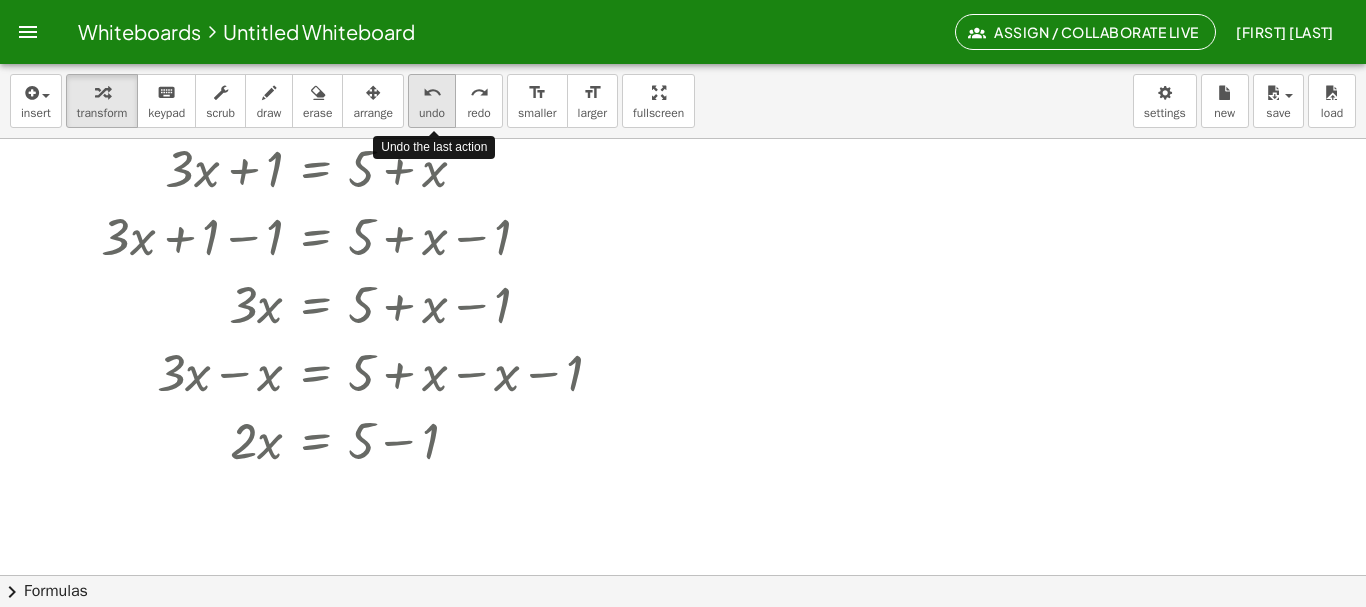 click on "undo" at bounding box center (432, 93) 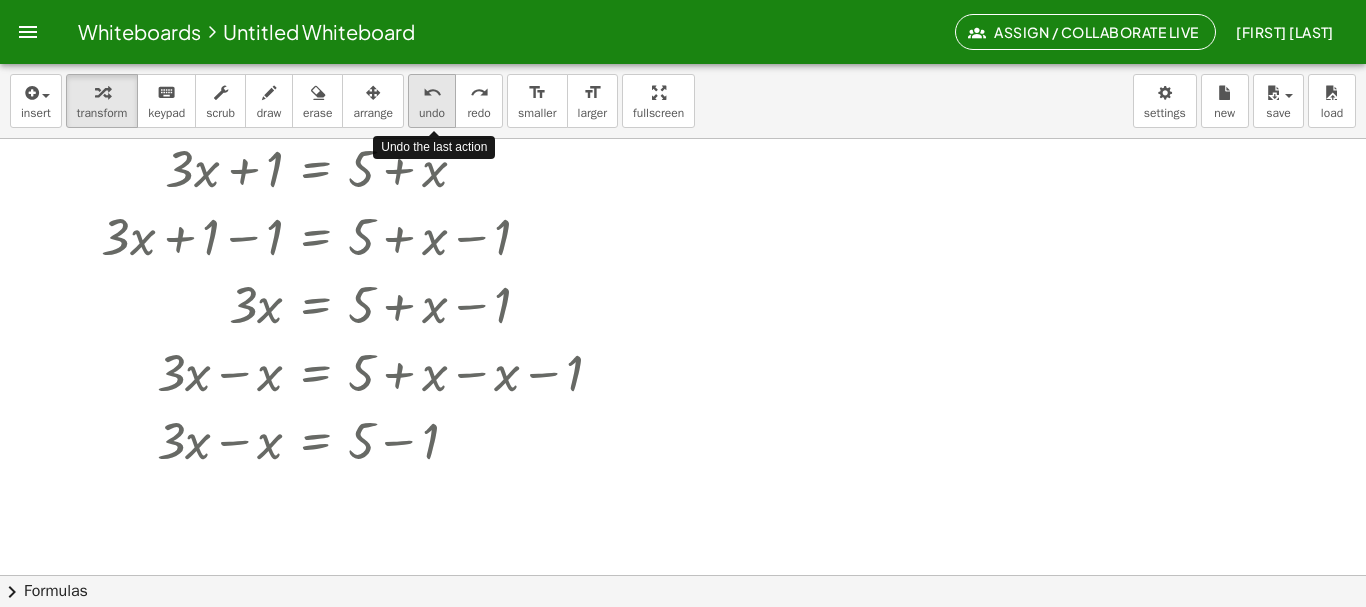 click on "undo" at bounding box center [432, 93] 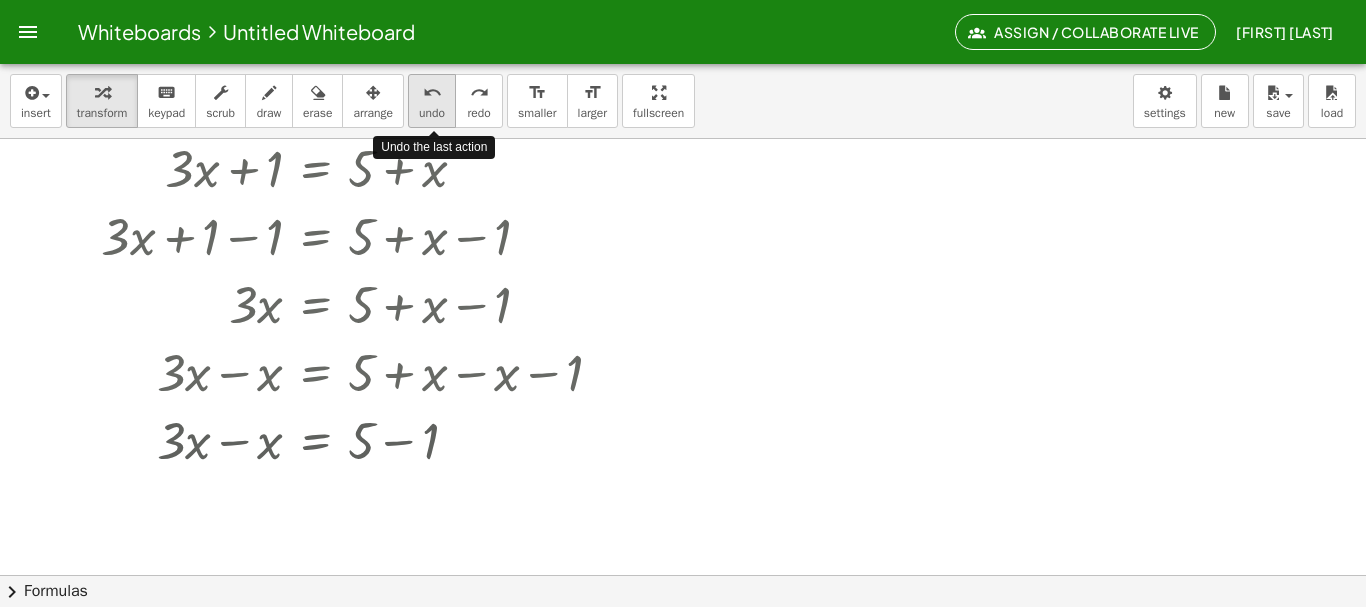 click on "undo" at bounding box center (432, 93) 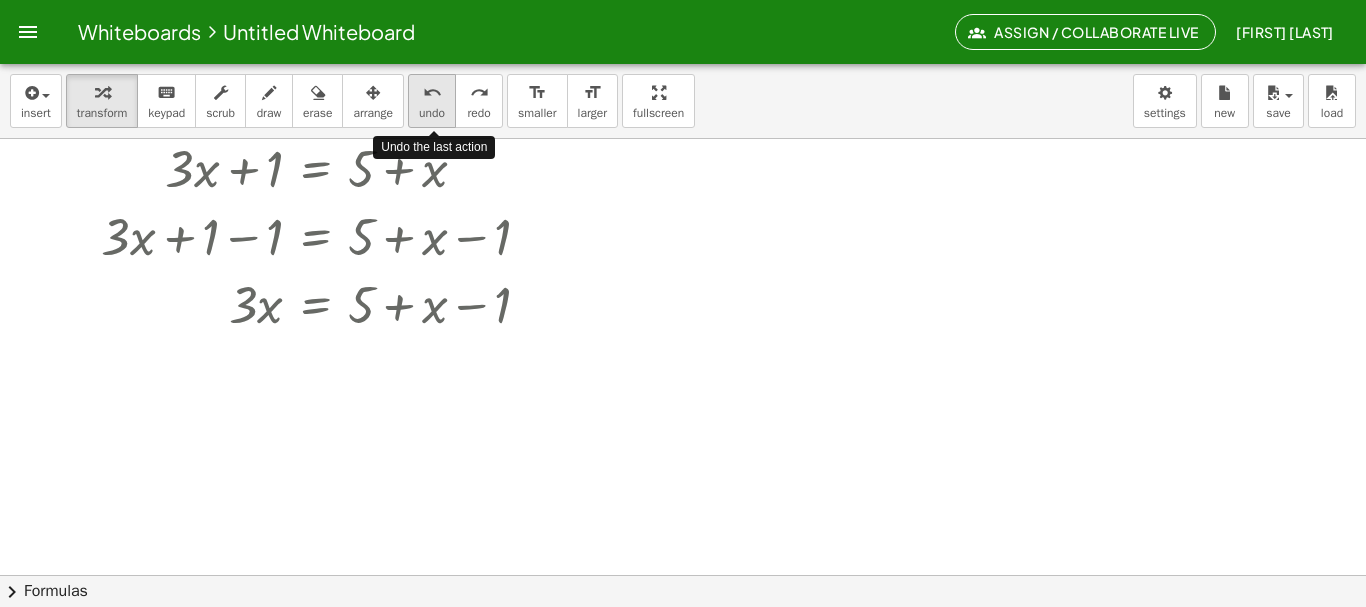 click on "undo" at bounding box center [432, 93] 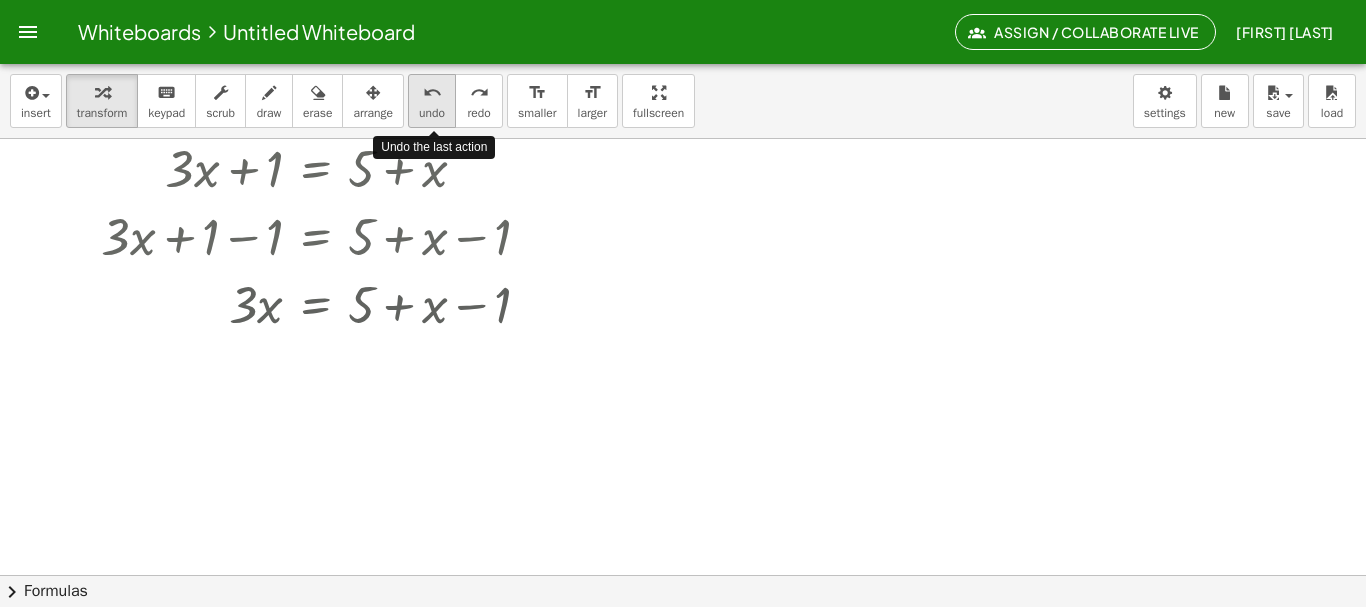 click on "undo" at bounding box center (432, 93) 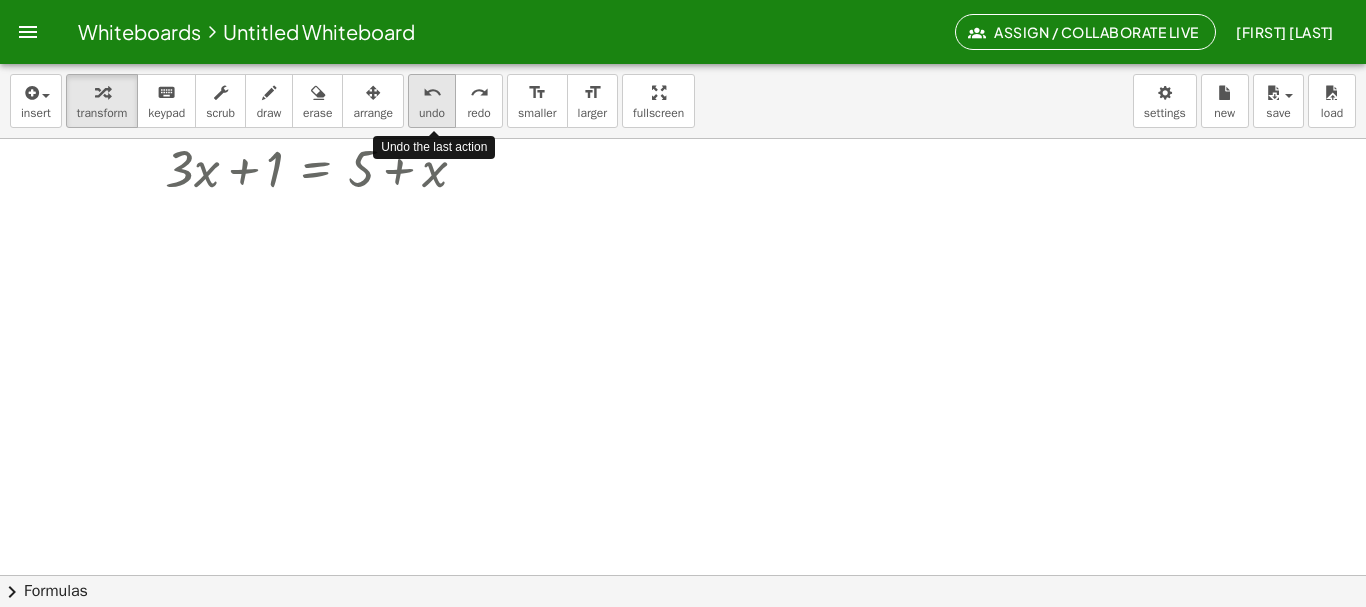 click on "undo" at bounding box center (432, 93) 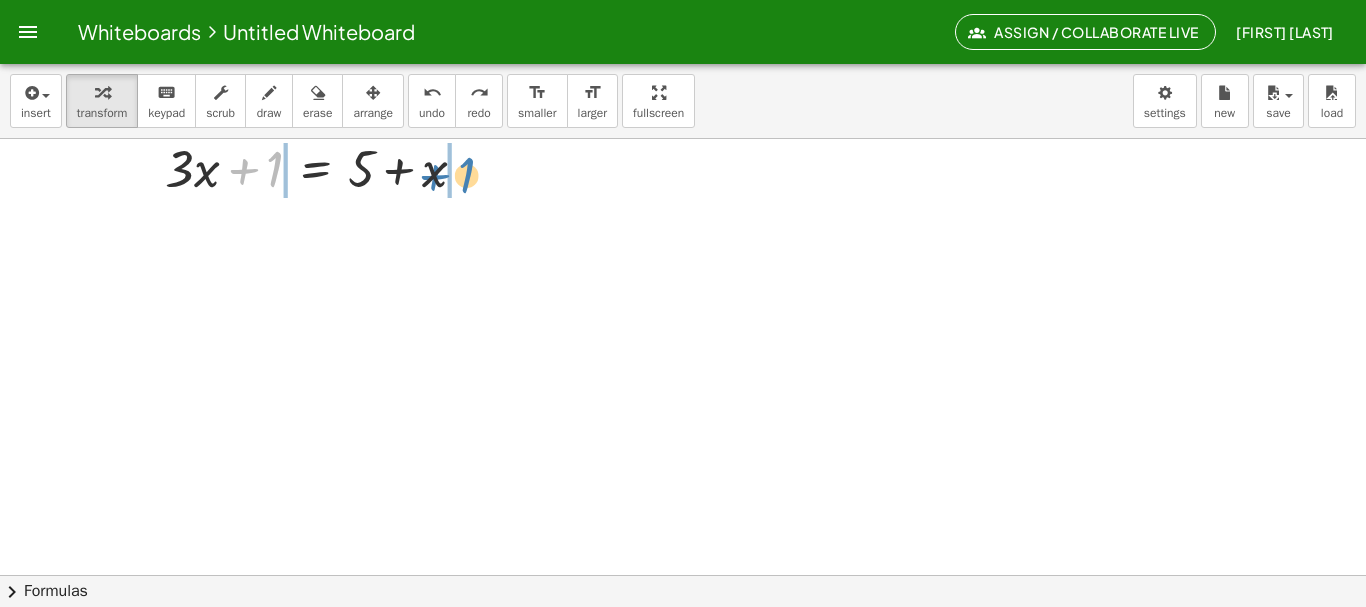 drag, startPoint x: 246, startPoint y: 168, endPoint x: 438, endPoint y: 174, distance: 192.09373 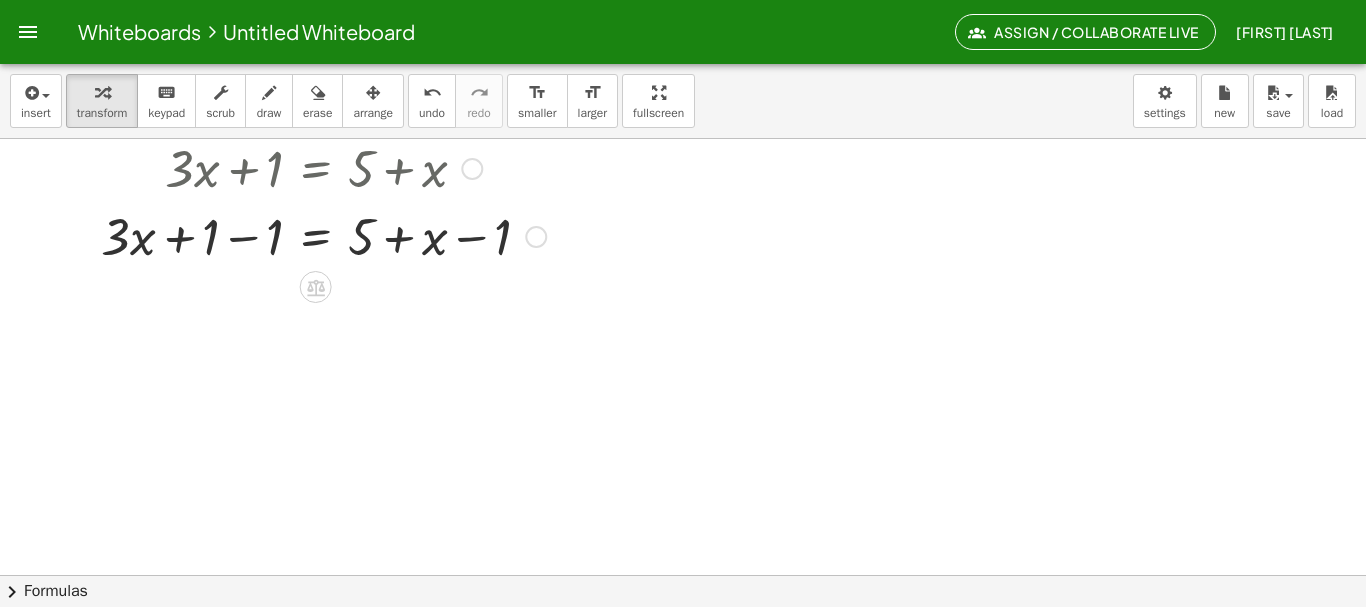 click at bounding box center (323, 235) 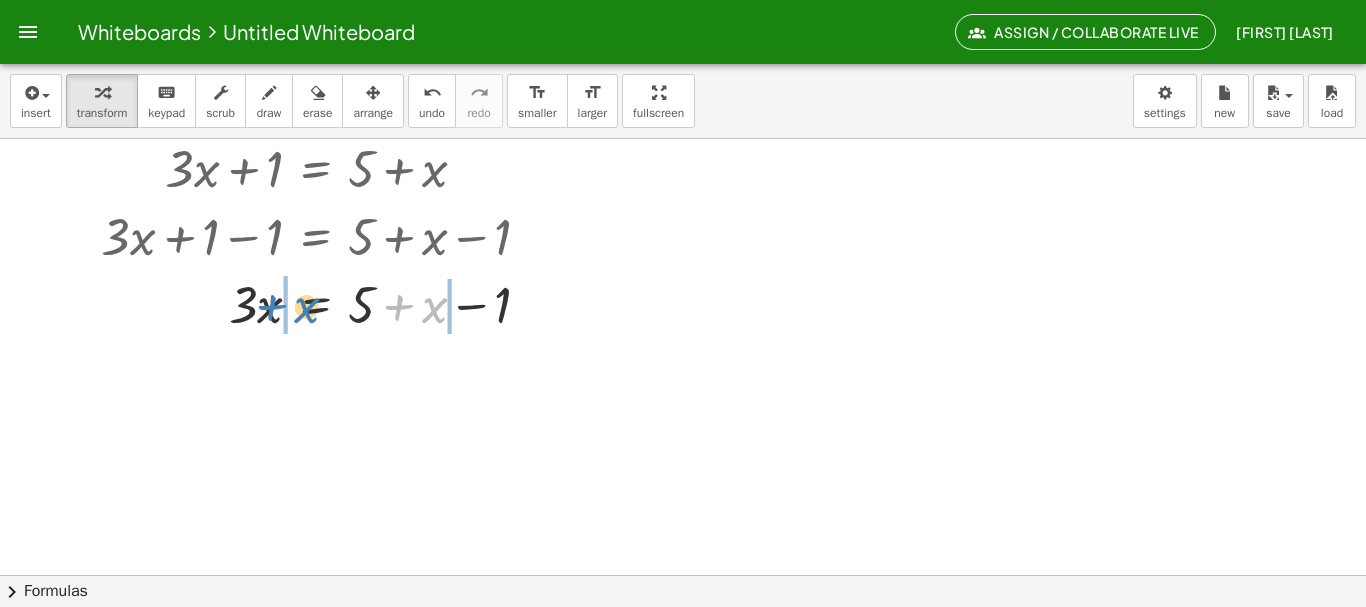drag, startPoint x: 429, startPoint y: 303, endPoint x: 301, endPoint y: 304, distance: 128.0039 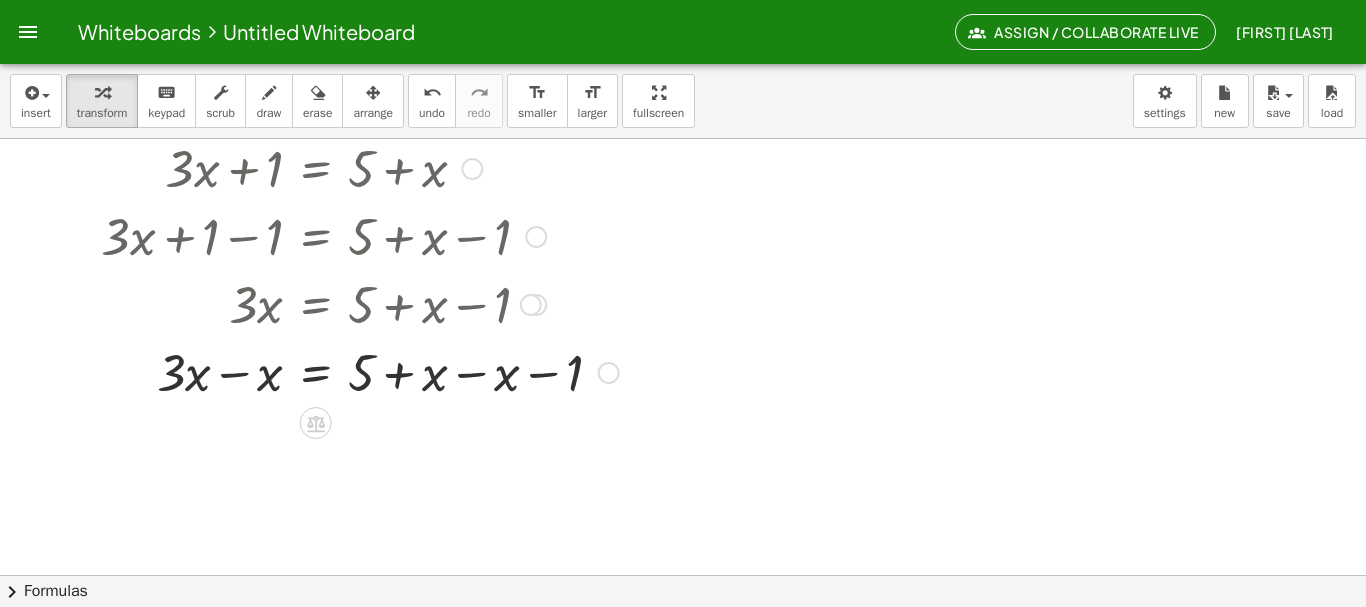 click at bounding box center [360, 371] 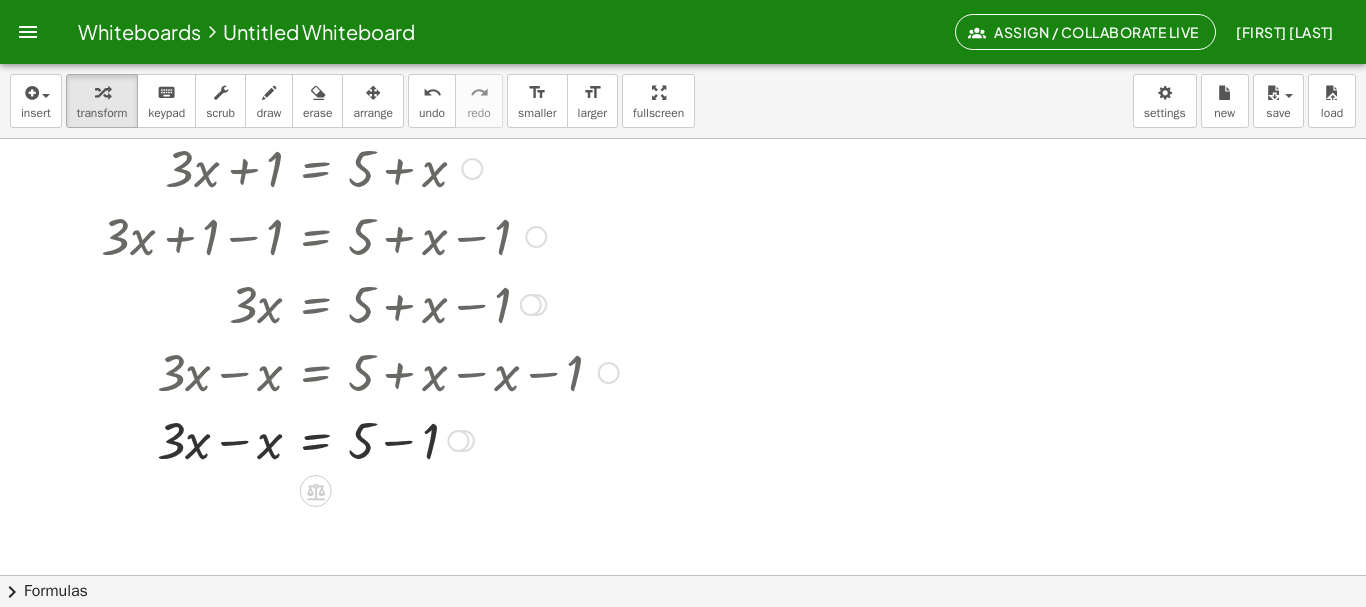 click at bounding box center [360, 439] 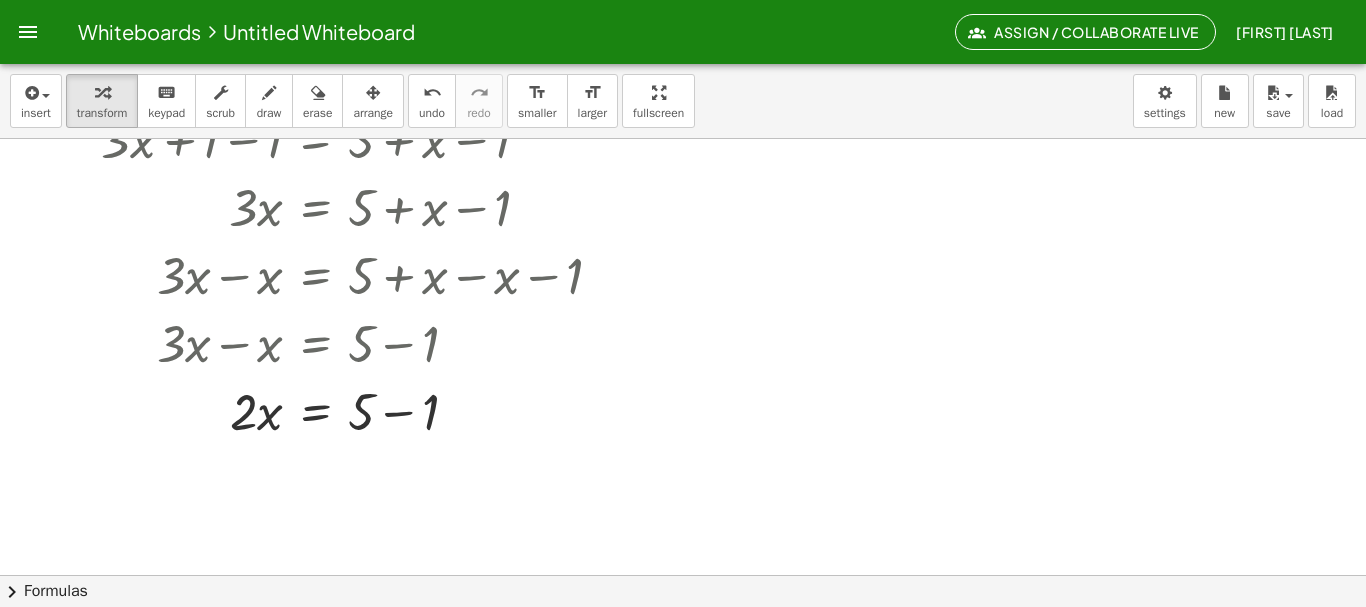 scroll, scrollTop: 160, scrollLeft: 0, axis: vertical 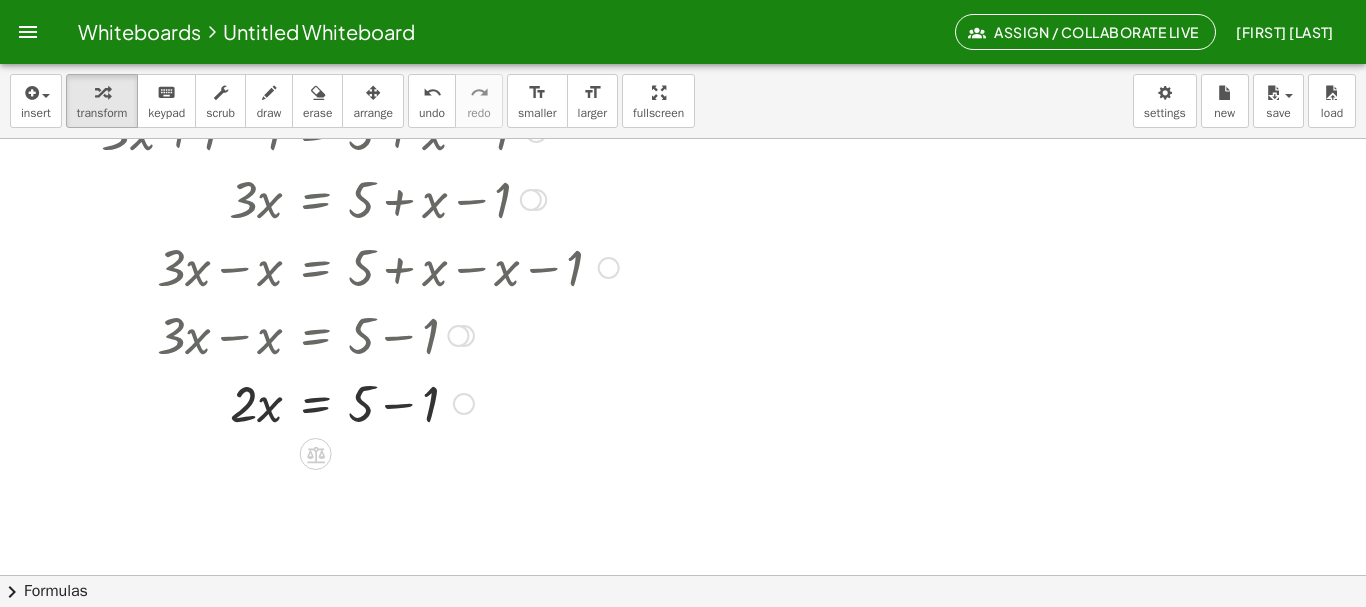 click at bounding box center (360, 402) 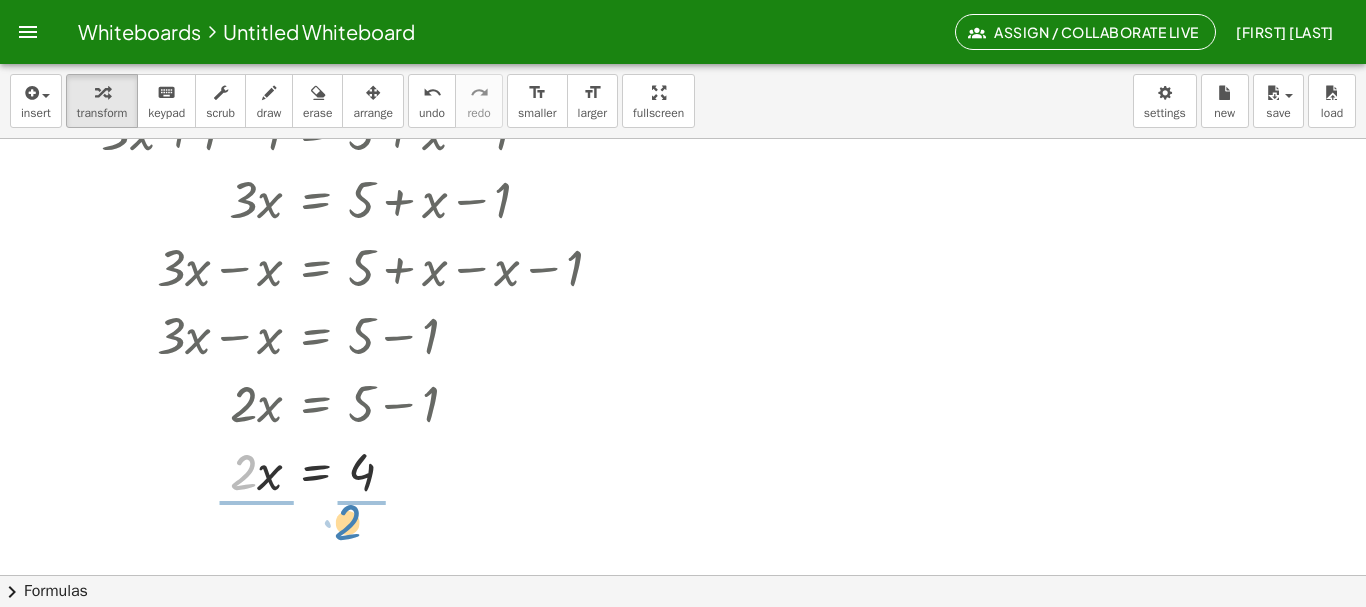 drag, startPoint x: 241, startPoint y: 464, endPoint x: 347, endPoint y: 515, distance: 117.630775 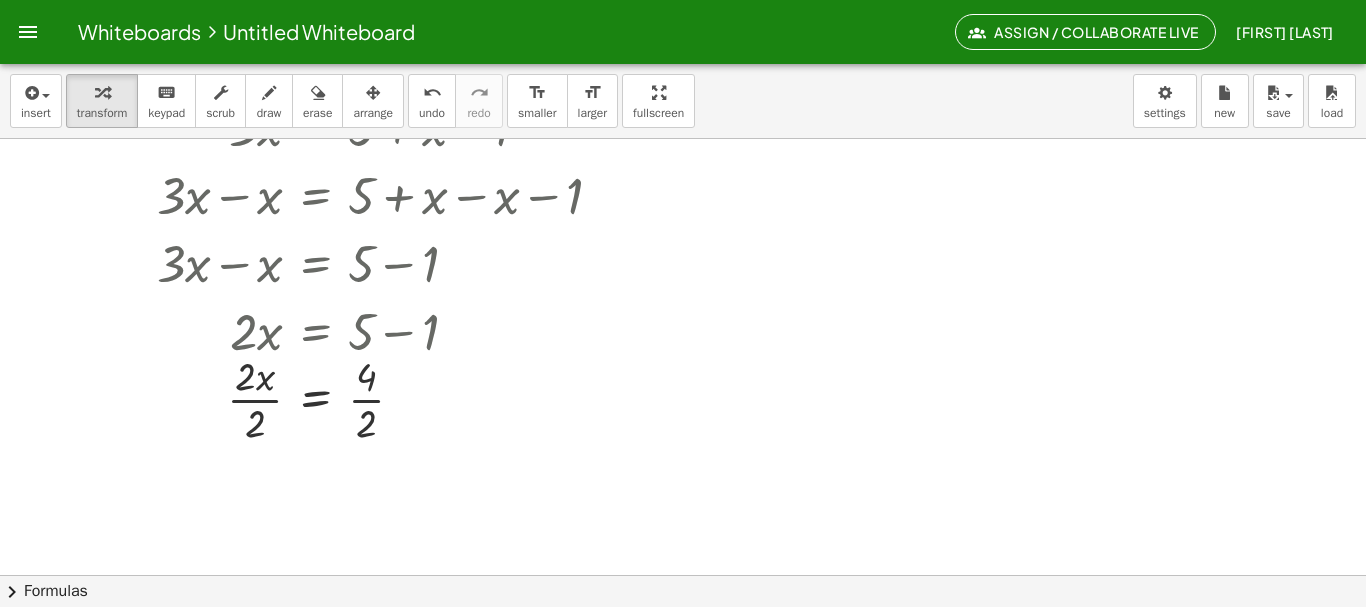scroll, scrollTop: 250, scrollLeft: 0, axis: vertical 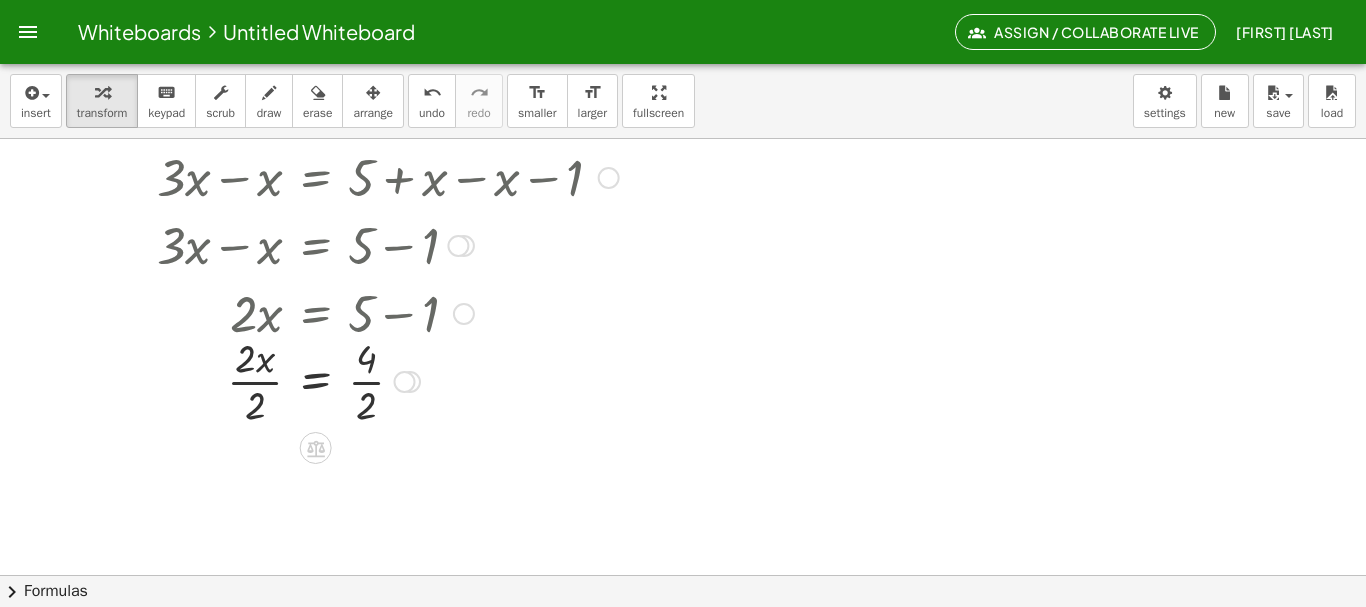 click at bounding box center (360, 380) 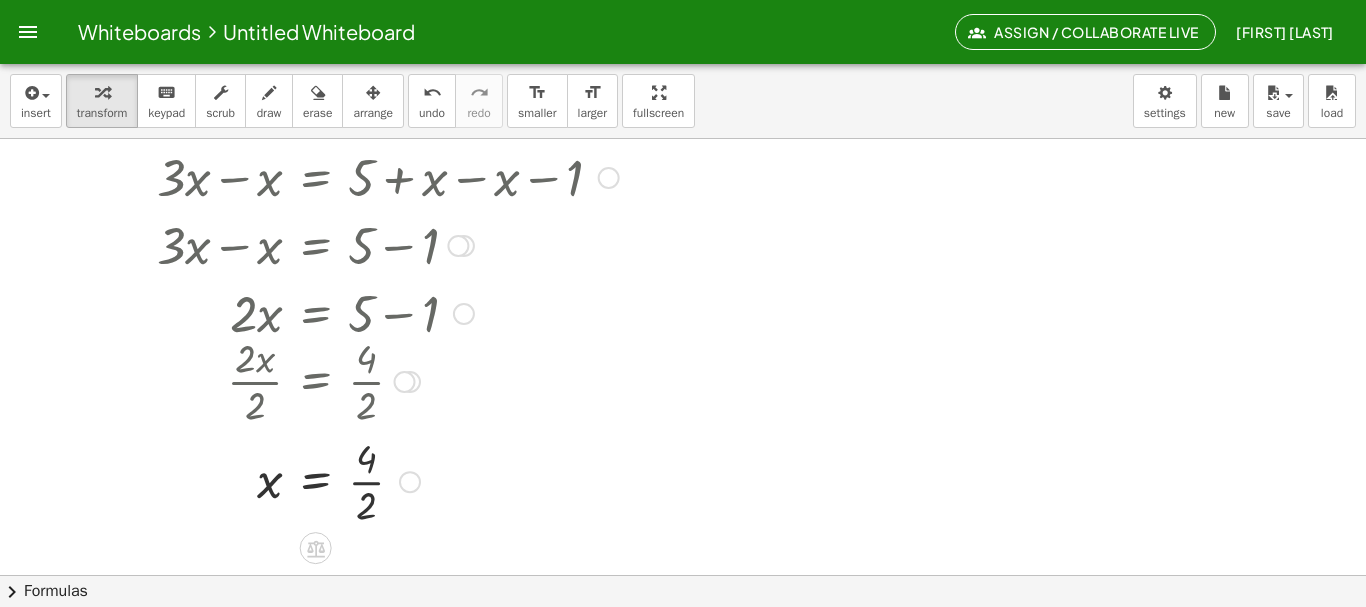 click at bounding box center (360, 480) 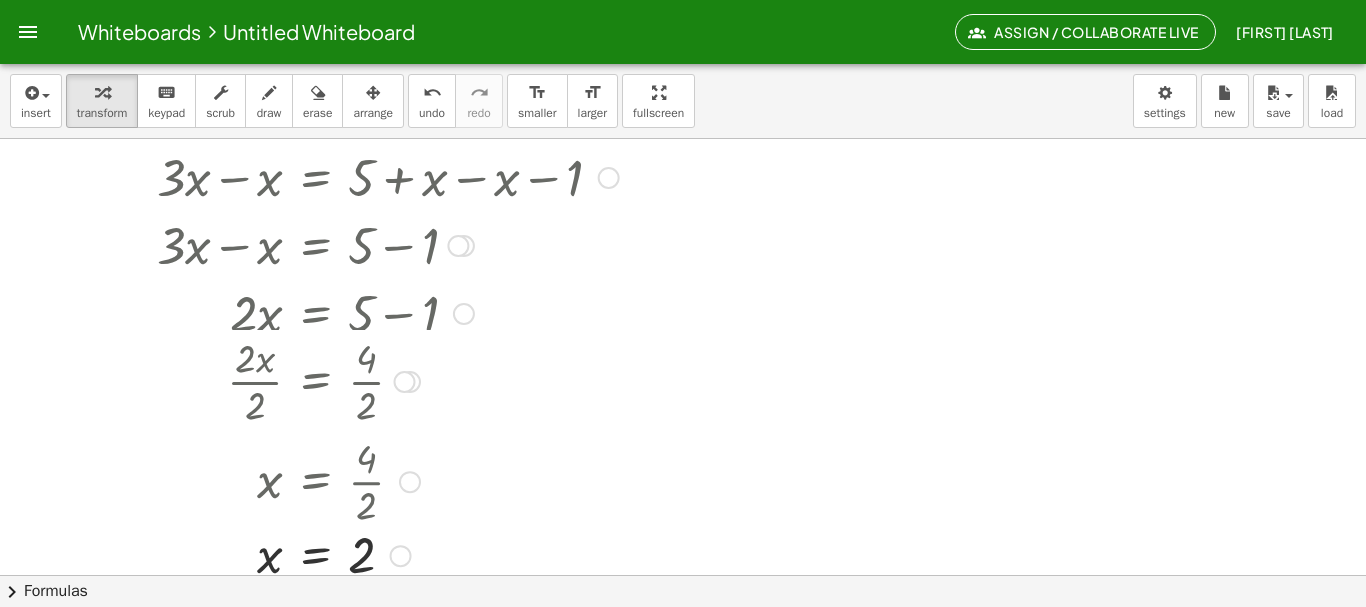 drag, startPoint x: 392, startPoint y: 483, endPoint x: 385, endPoint y: 560, distance: 77.31753 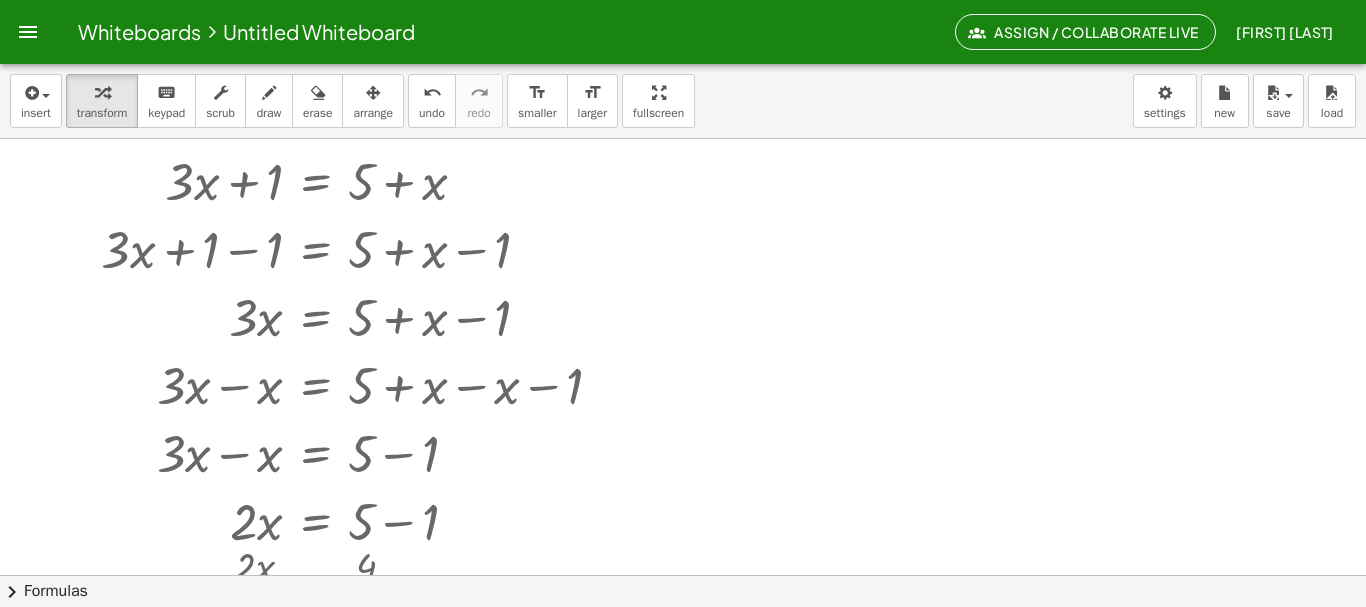 scroll, scrollTop: 3, scrollLeft: 0, axis: vertical 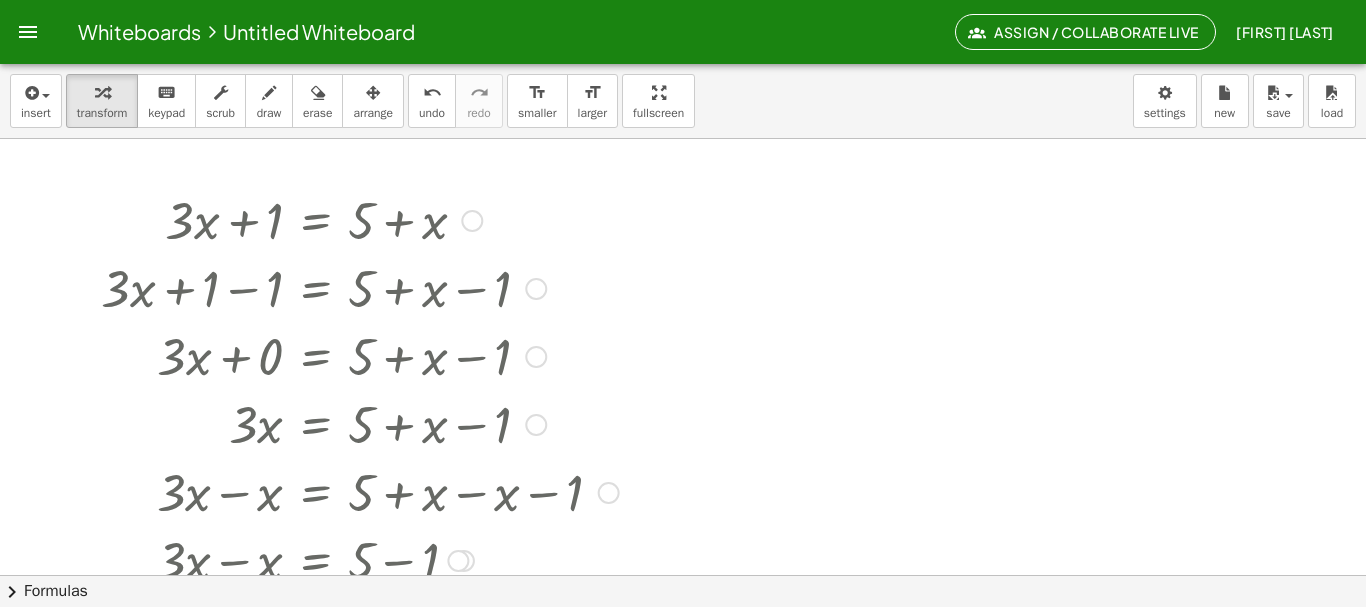 drag, startPoint x: 534, startPoint y: 353, endPoint x: 540, endPoint y: 457, distance: 104.172935 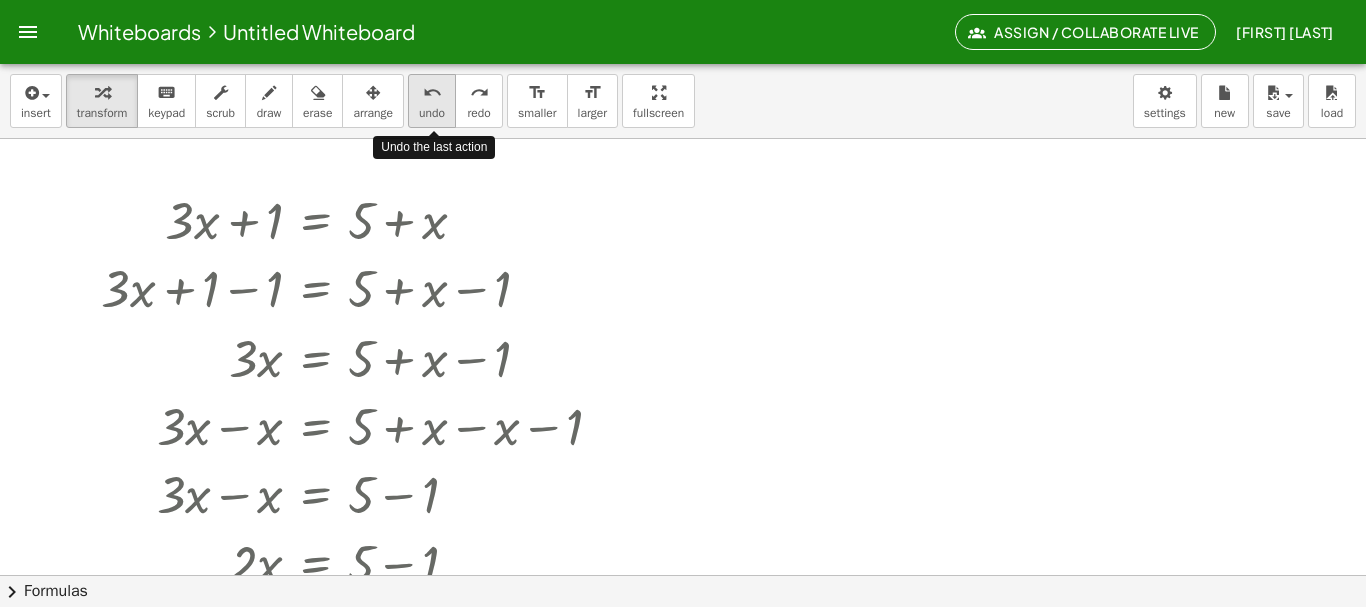 click on "undo" at bounding box center (432, 113) 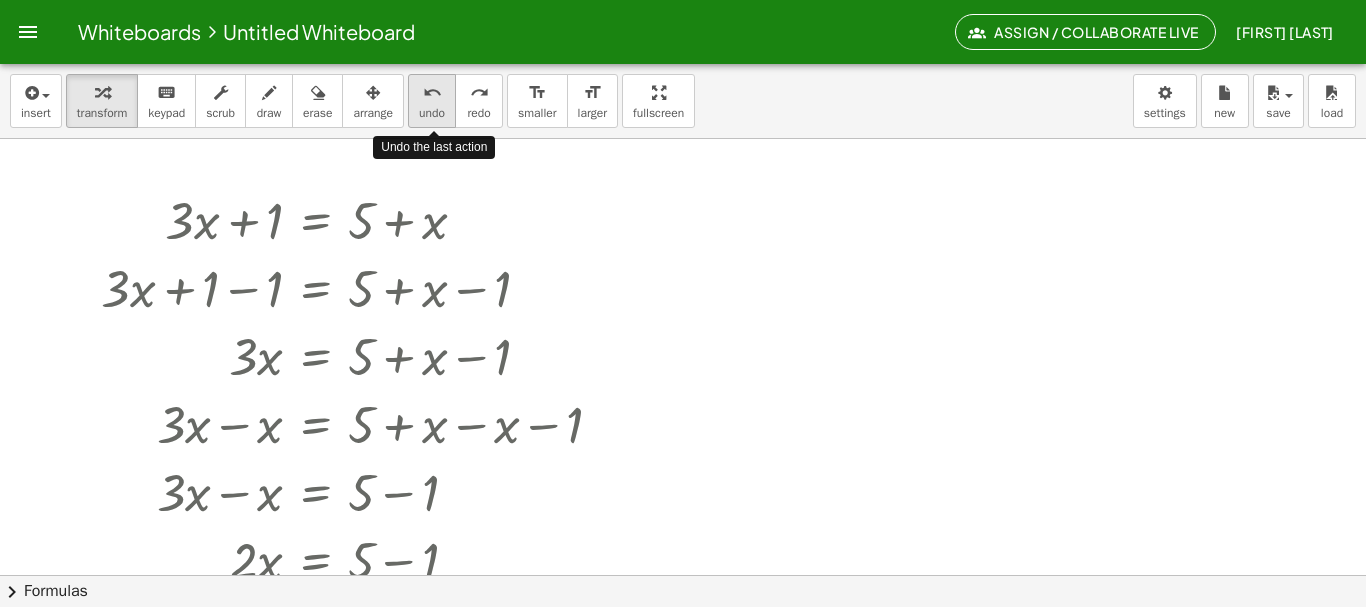 click on "undo" at bounding box center (432, 113) 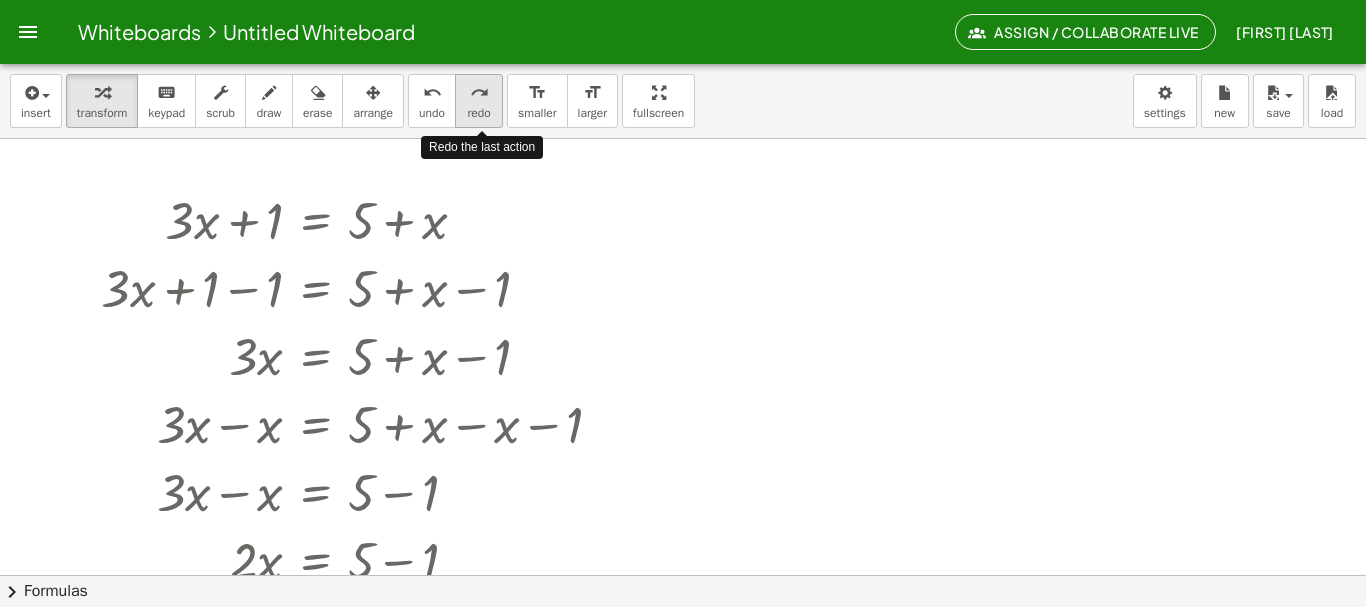 click on "redo" at bounding box center (479, 92) 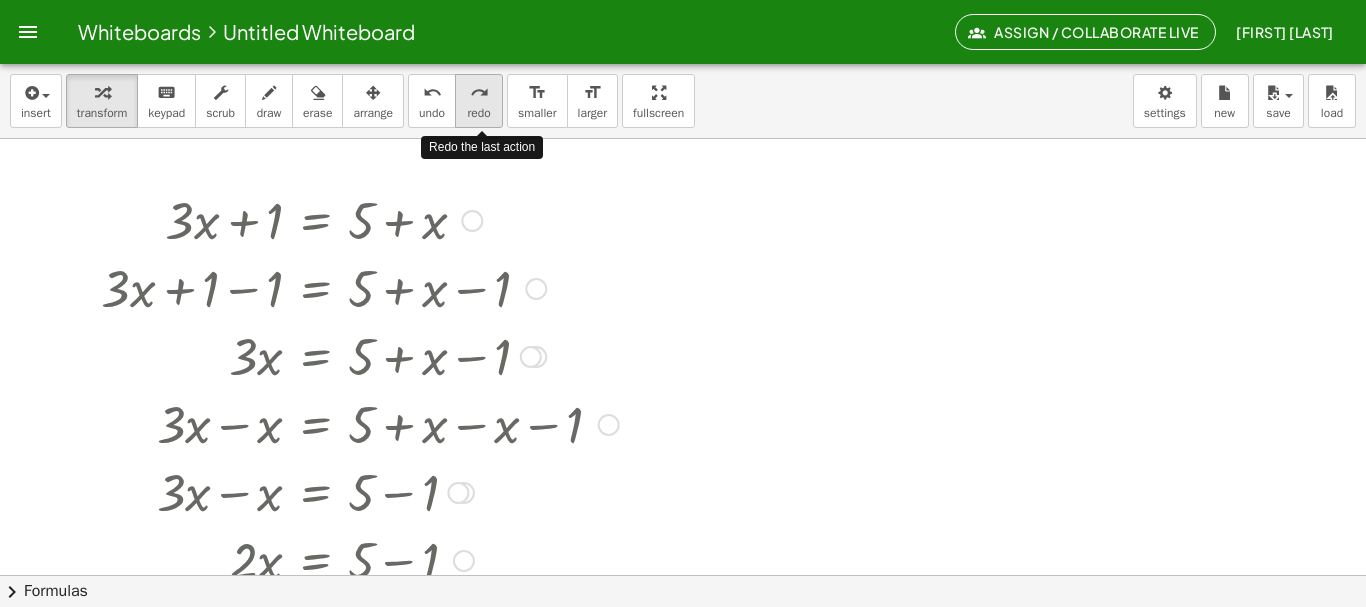 click on "redo" at bounding box center (479, 92) 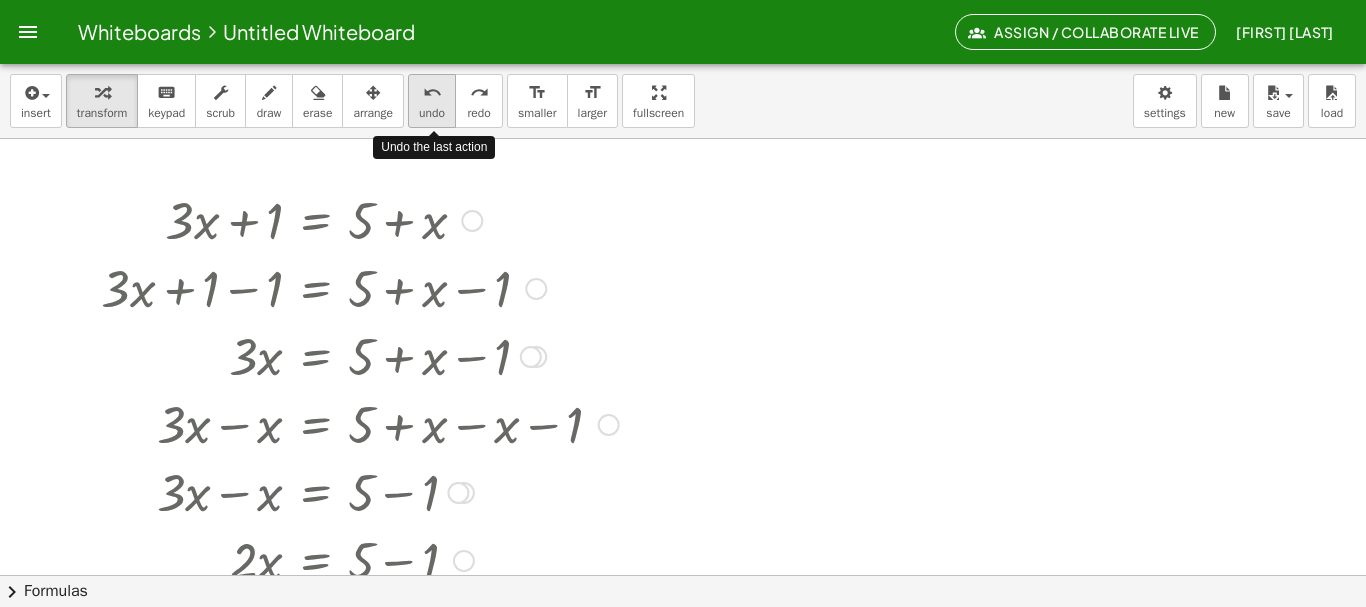 click on "undo" at bounding box center (432, 93) 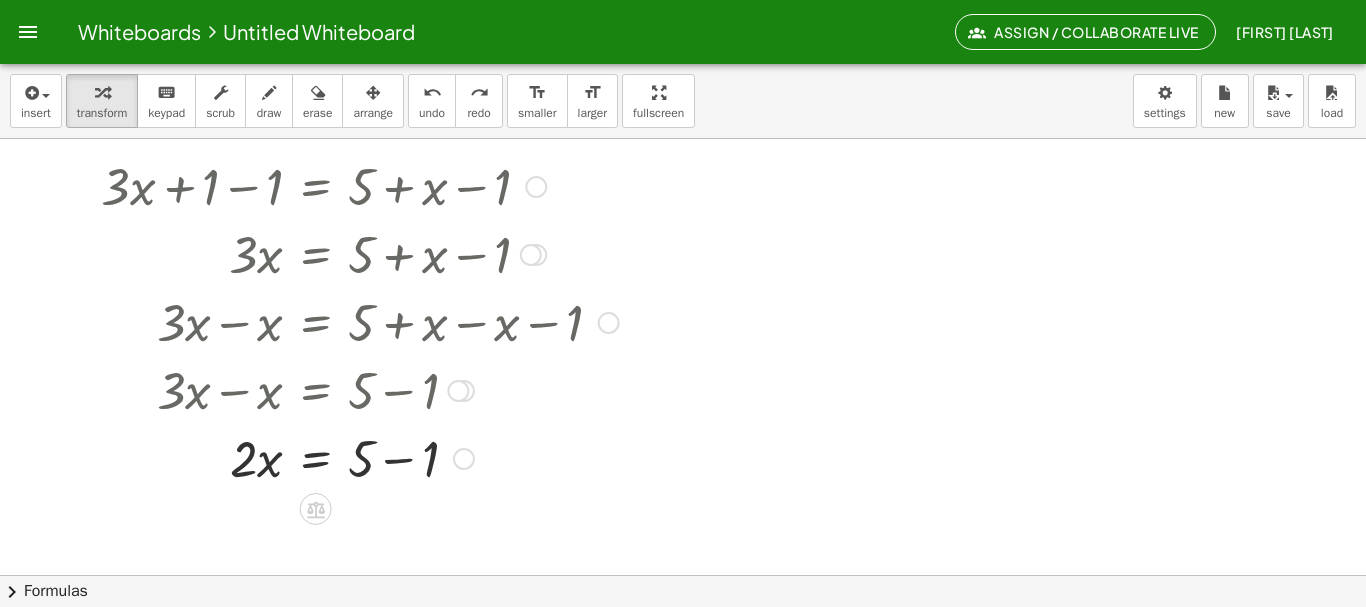 scroll, scrollTop: 73, scrollLeft: 0, axis: vertical 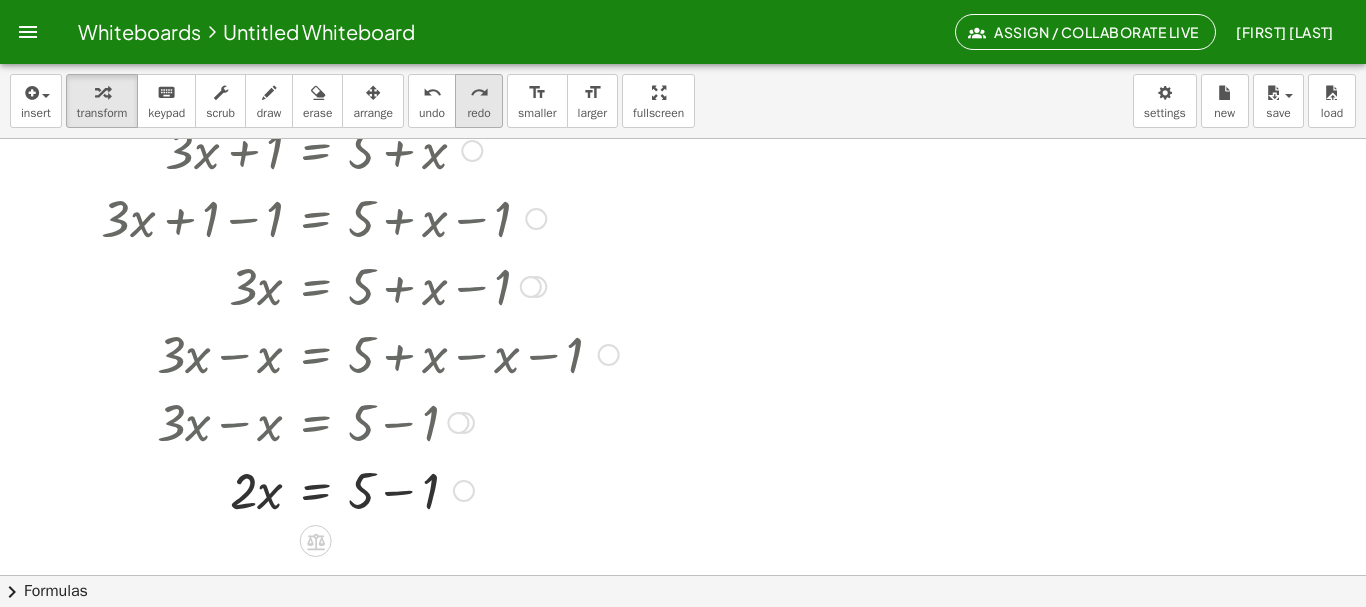 click on "redo" at bounding box center (479, 93) 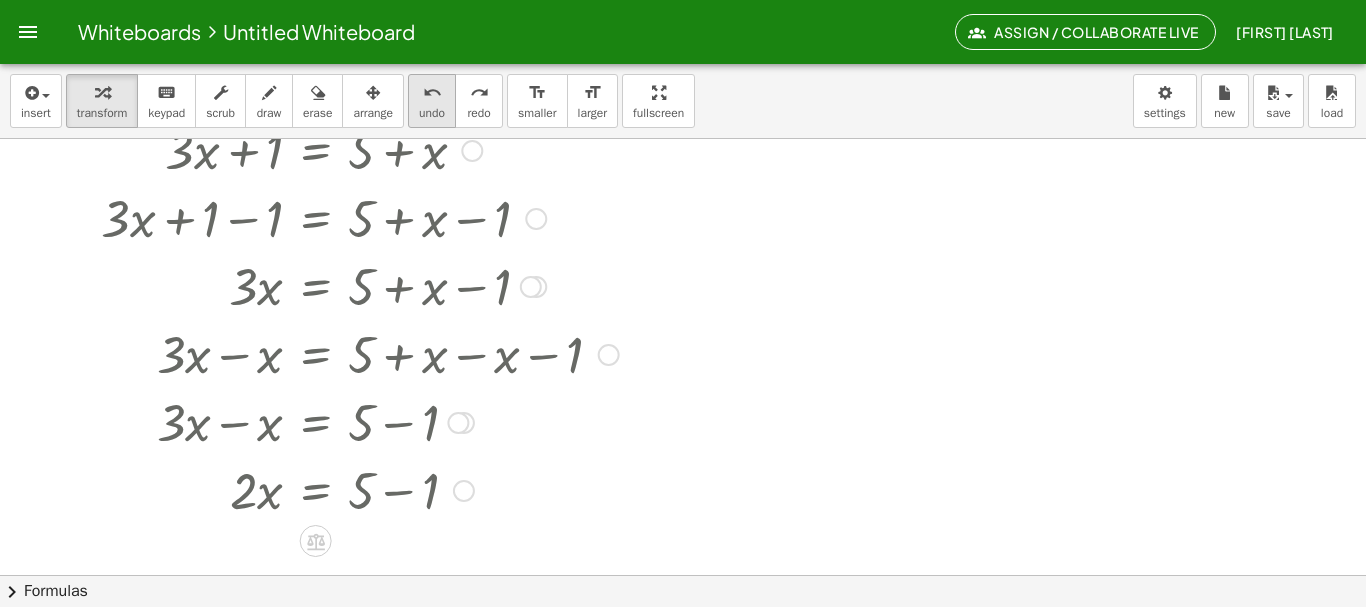 click on "undo" at bounding box center (432, 93) 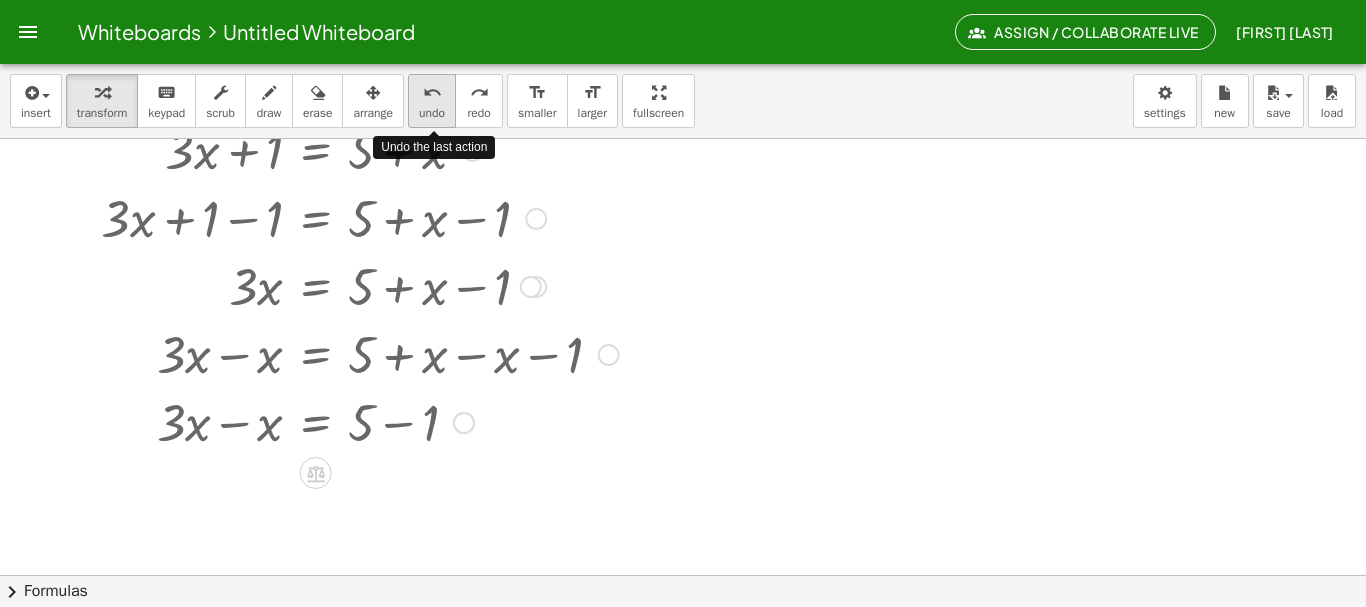 click on "undo" at bounding box center [432, 93] 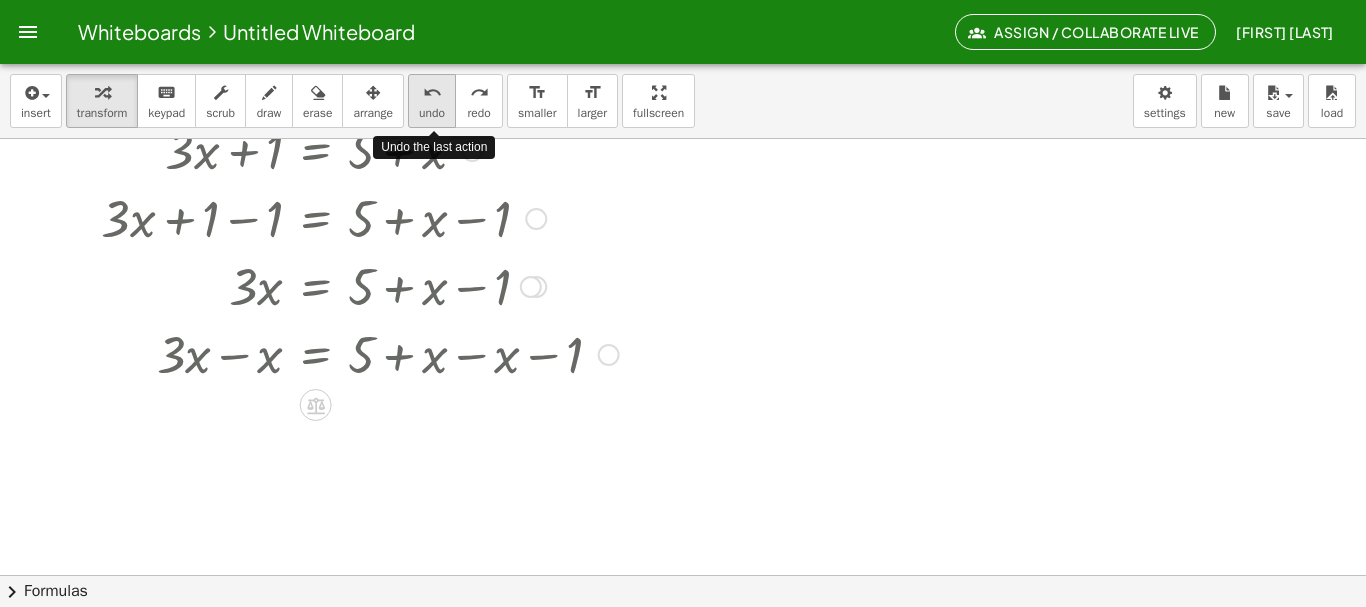 click on "undo" at bounding box center [432, 93] 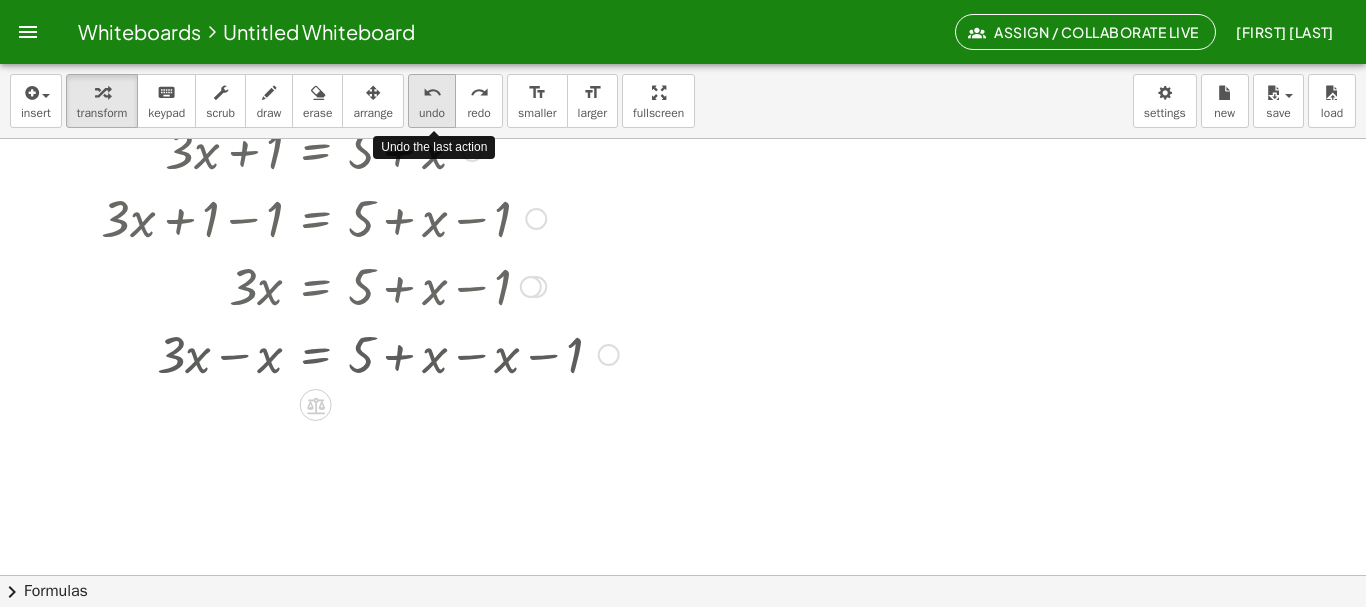 click on "undo" at bounding box center (432, 93) 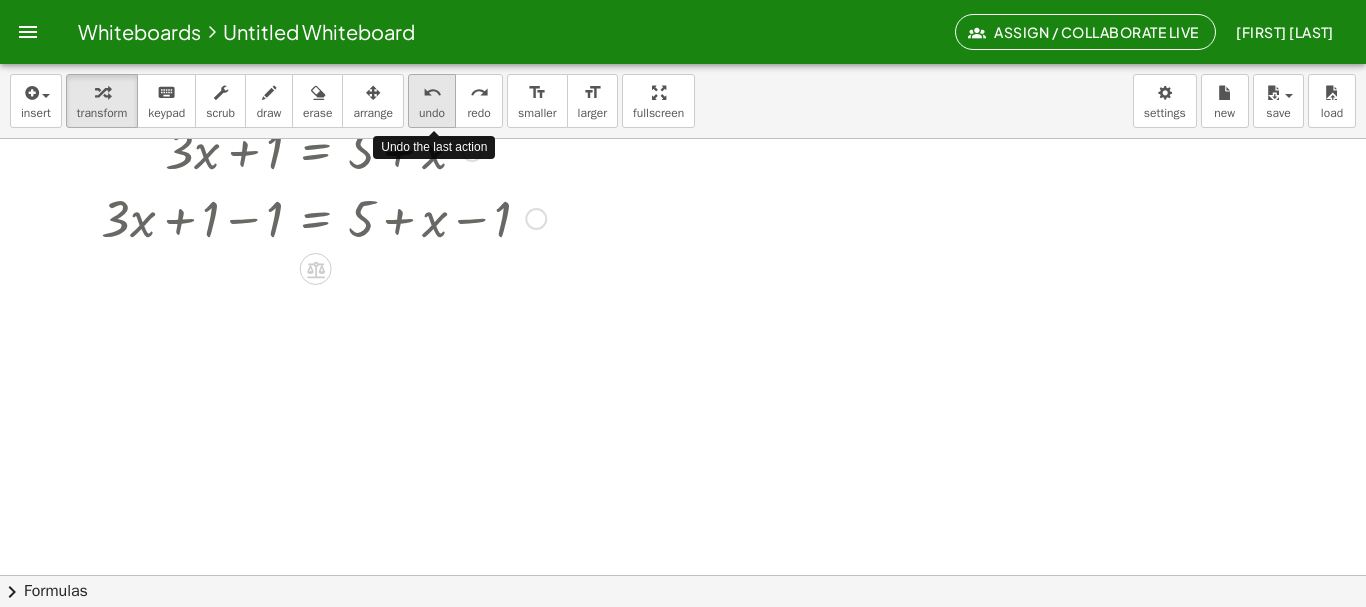 click on "undo" at bounding box center (432, 93) 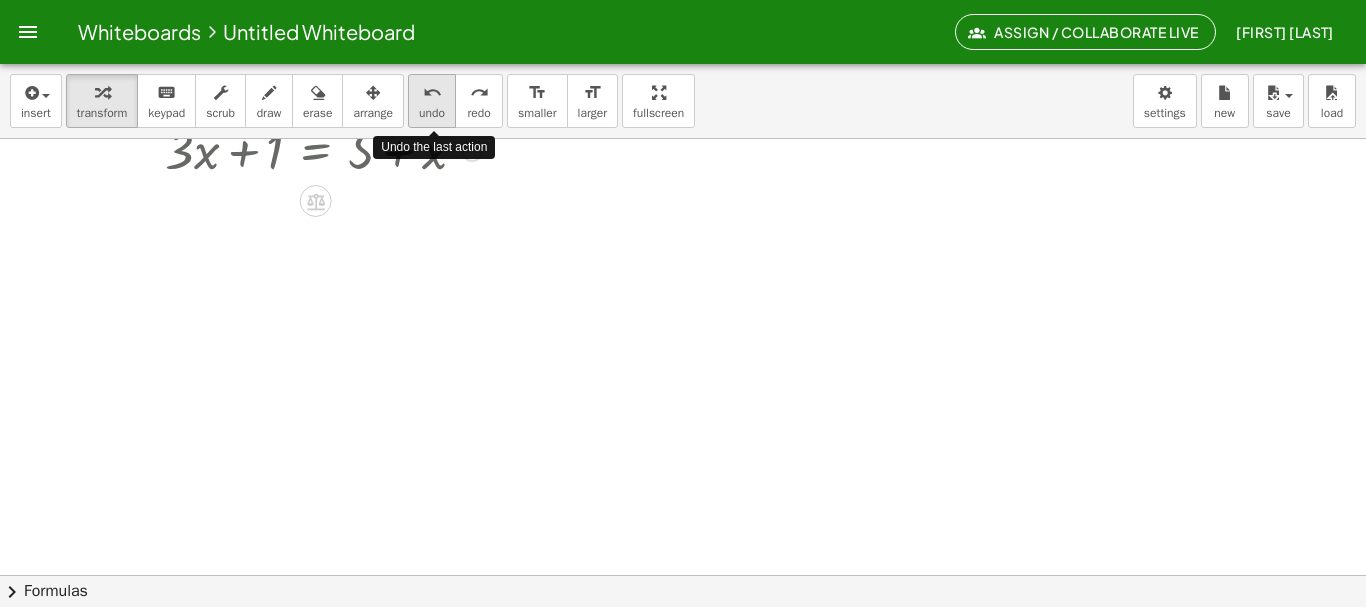 click on "undo" at bounding box center (432, 93) 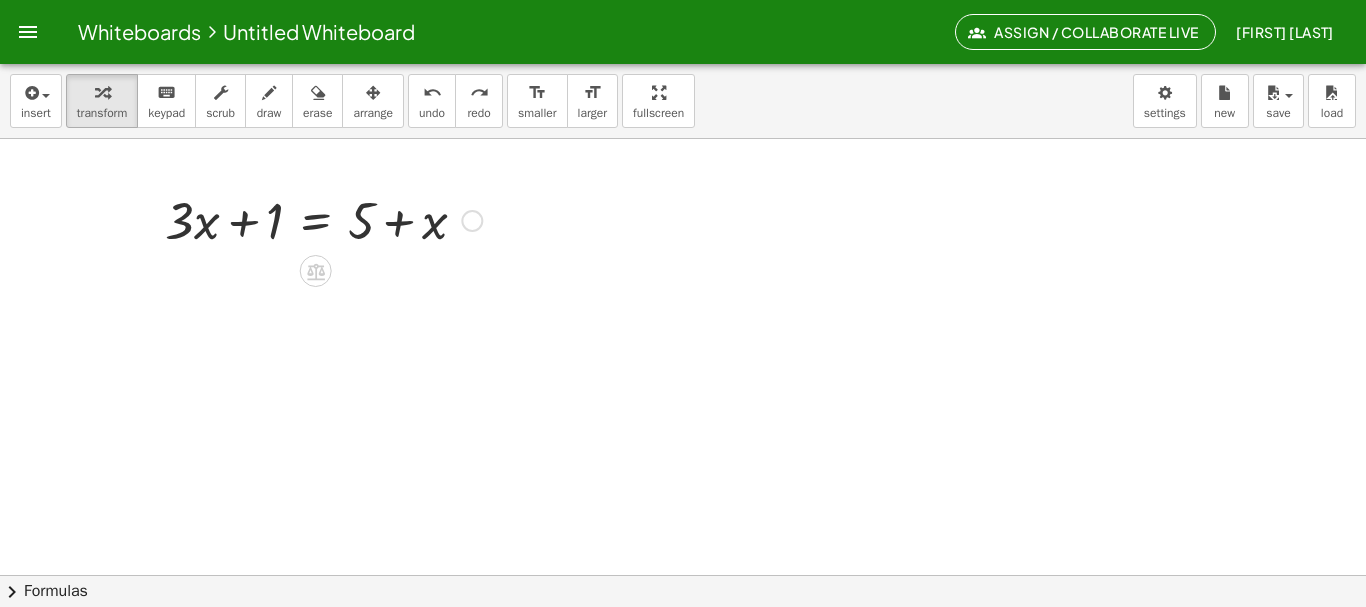 scroll, scrollTop: 0, scrollLeft: 0, axis: both 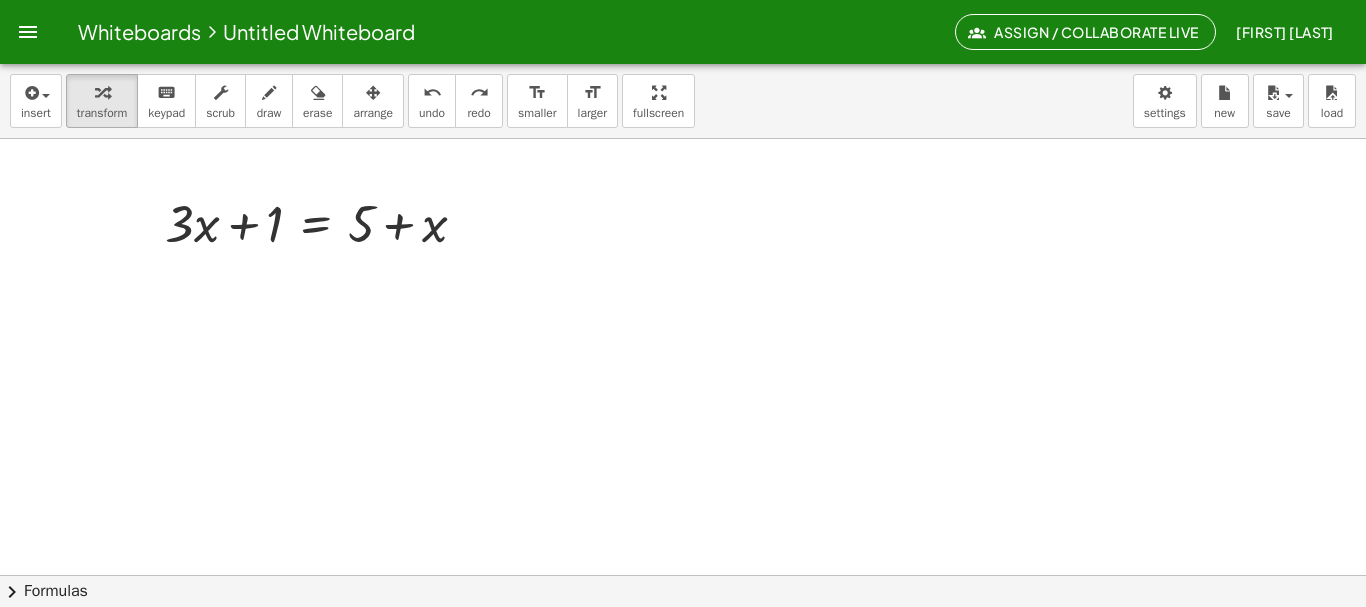 drag, startPoint x: 488, startPoint y: 134, endPoint x: 546, endPoint y: 145, distance: 59.03389 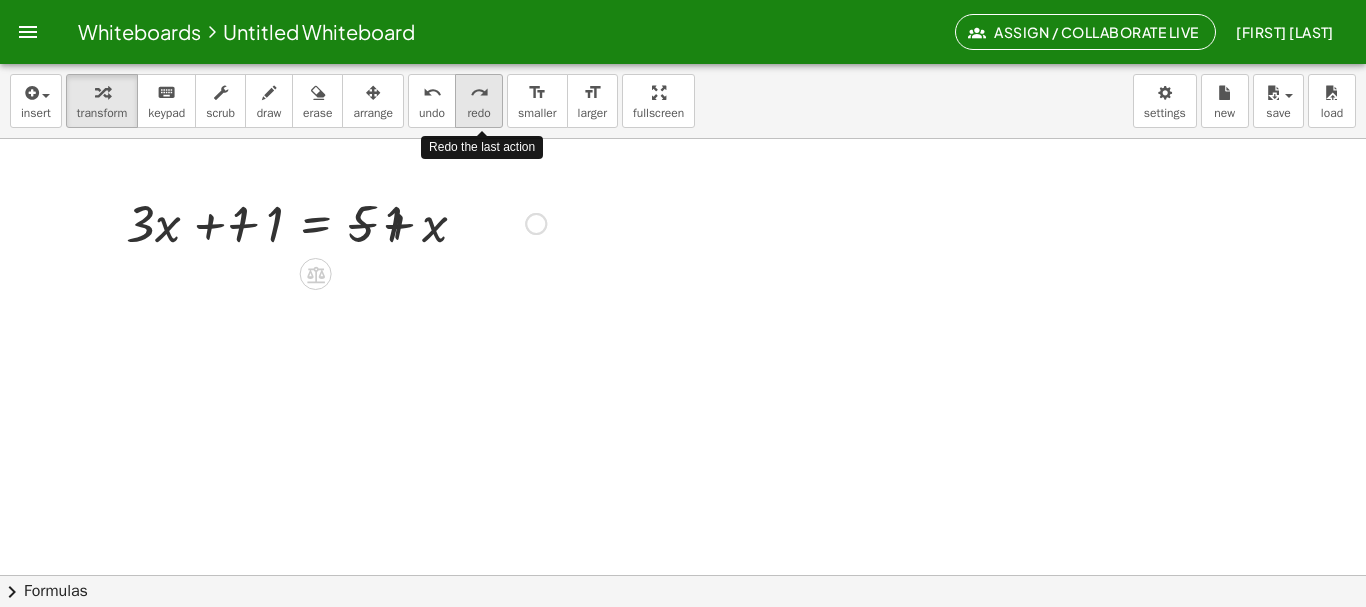 click on "redo" at bounding box center [479, 93] 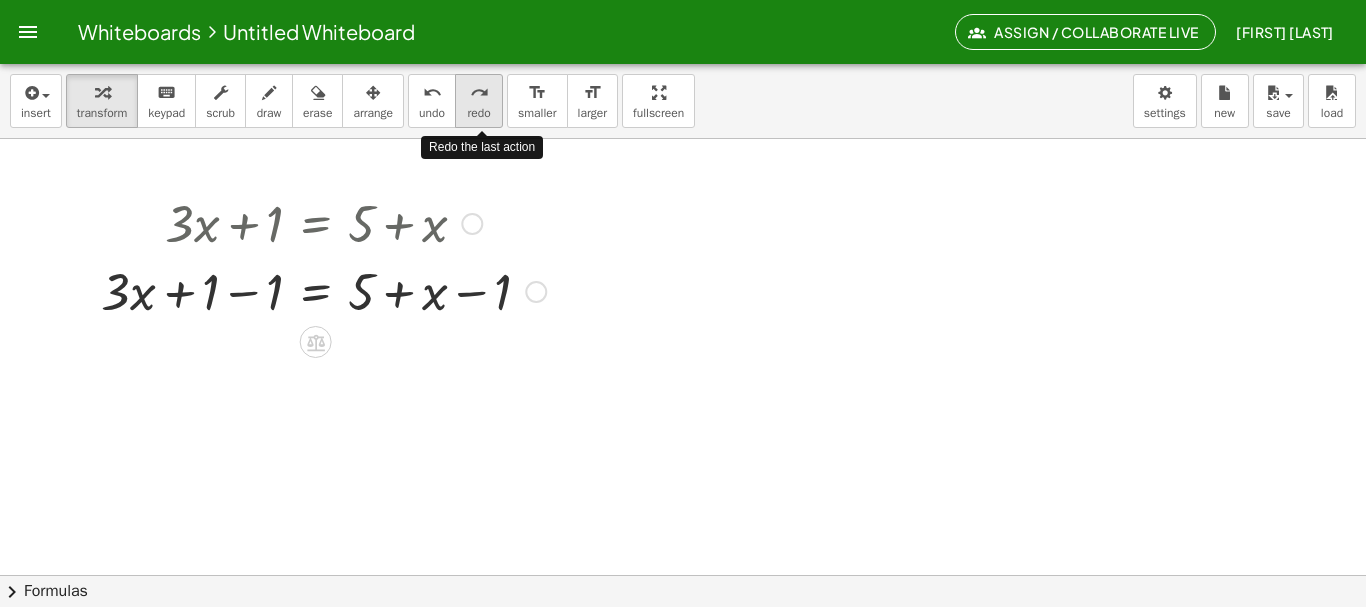 click on "redo" at bounding box center (479, 93) 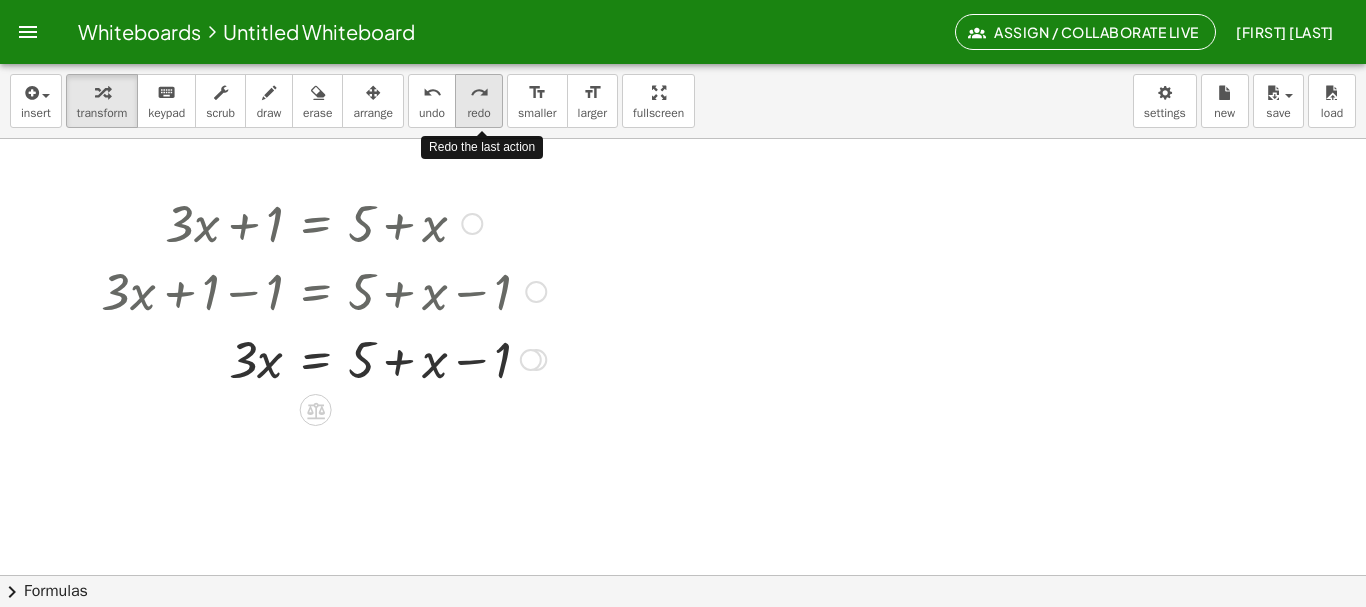 click on "redo" at bounding box center (479, 93) 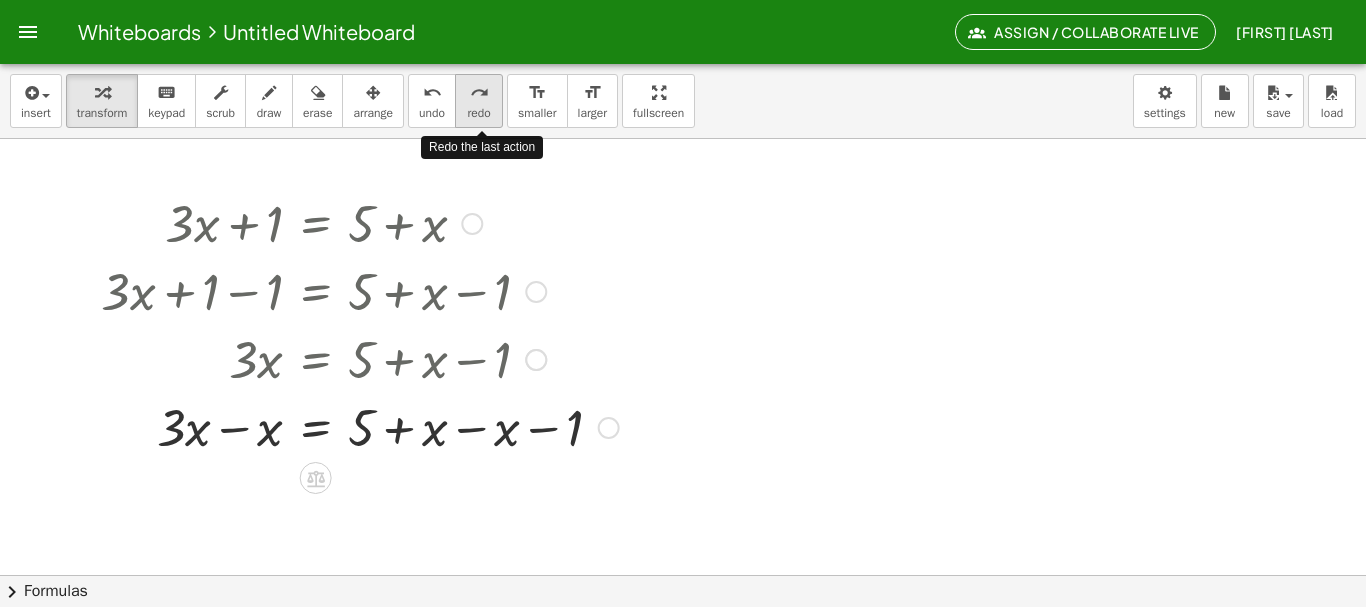 click on "redo" at bounding box center (479, 93) 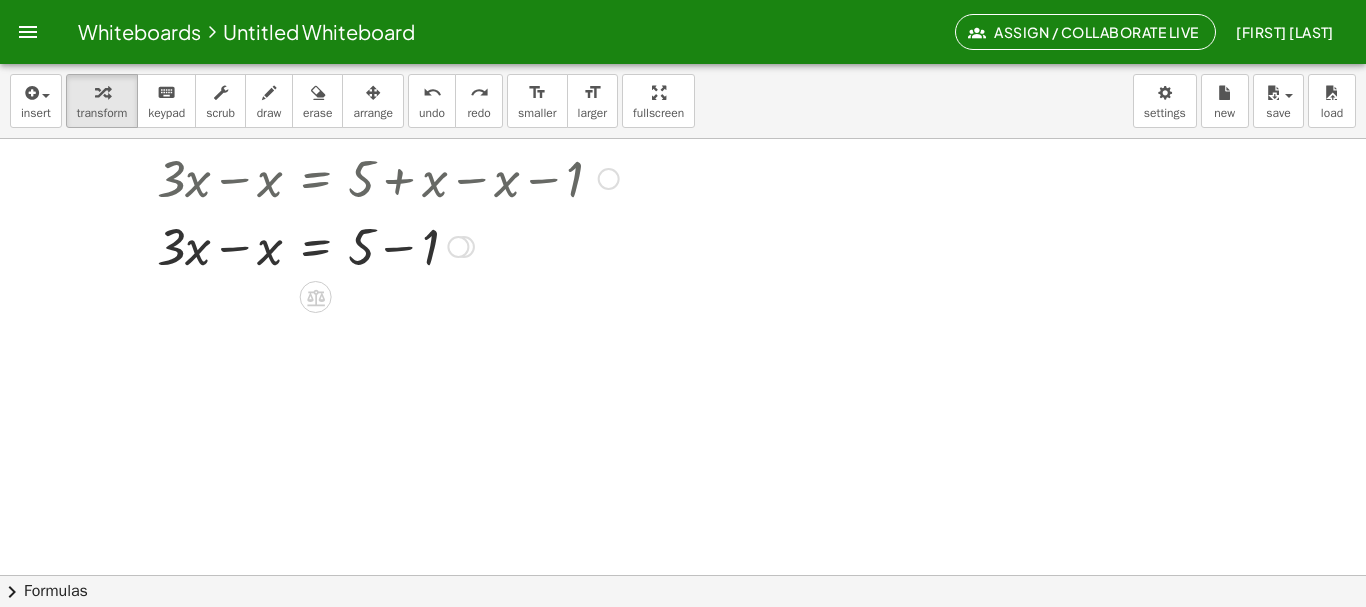 scroll, scrollTop: 257, scrollLeft: 0, axis: vertical 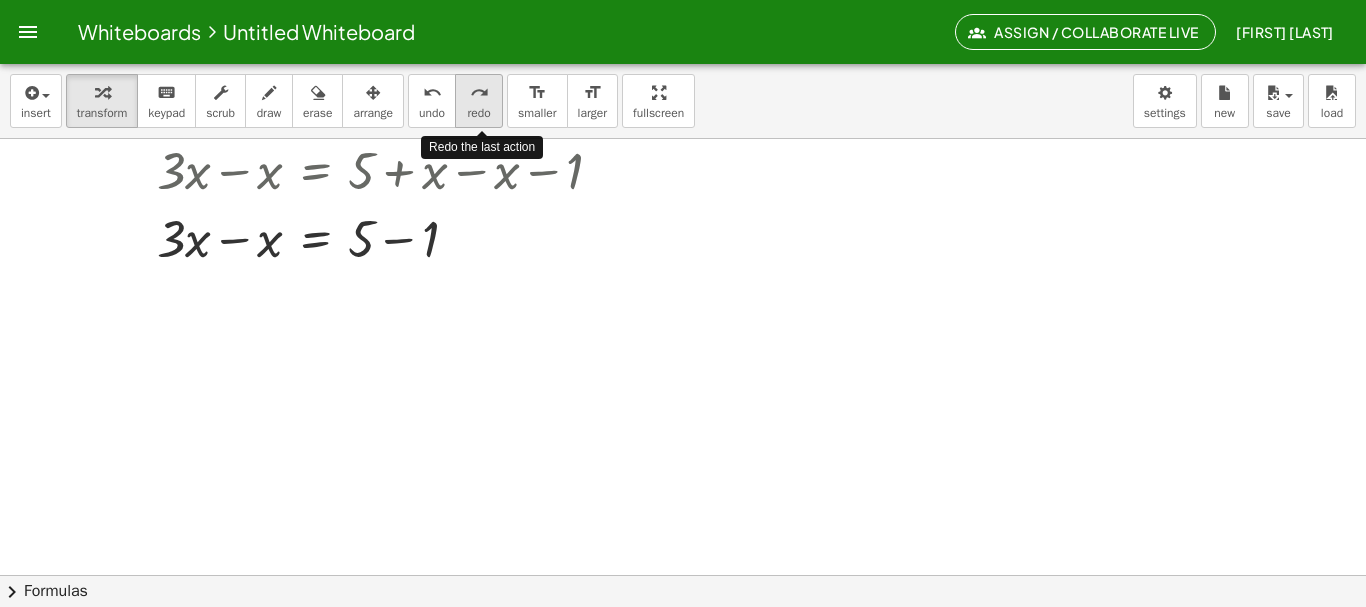 click on "redo" at bounding box center [478, 113] 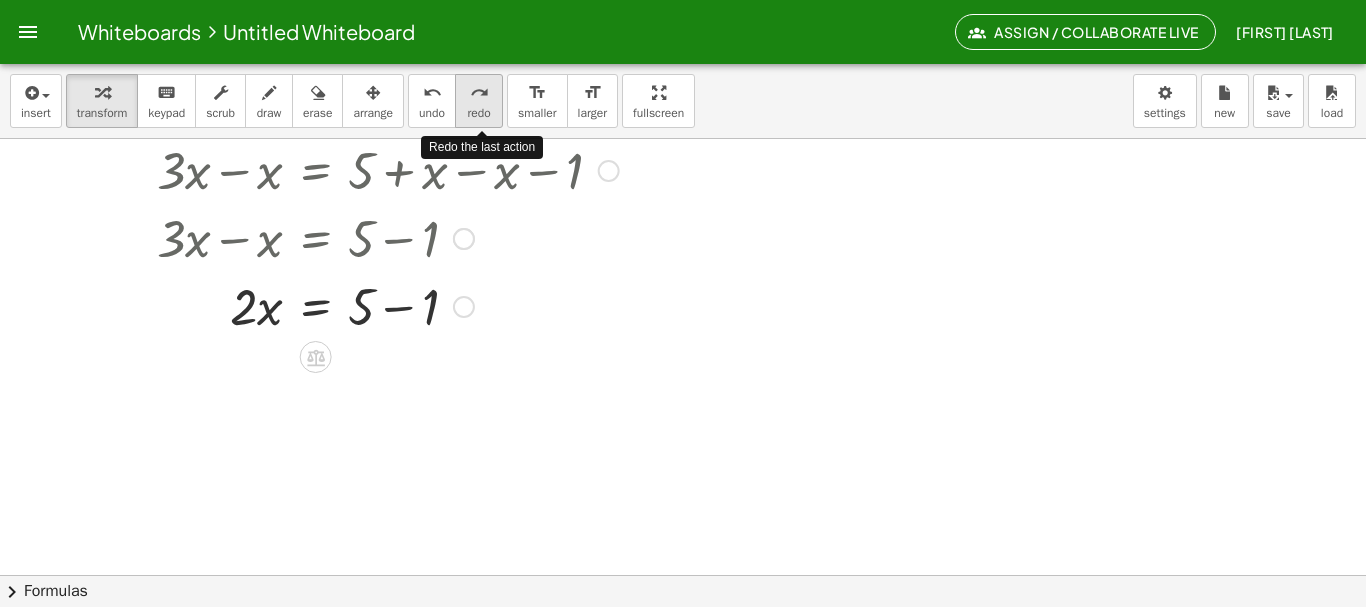 click on "redo" at bounding box center [478, 113] 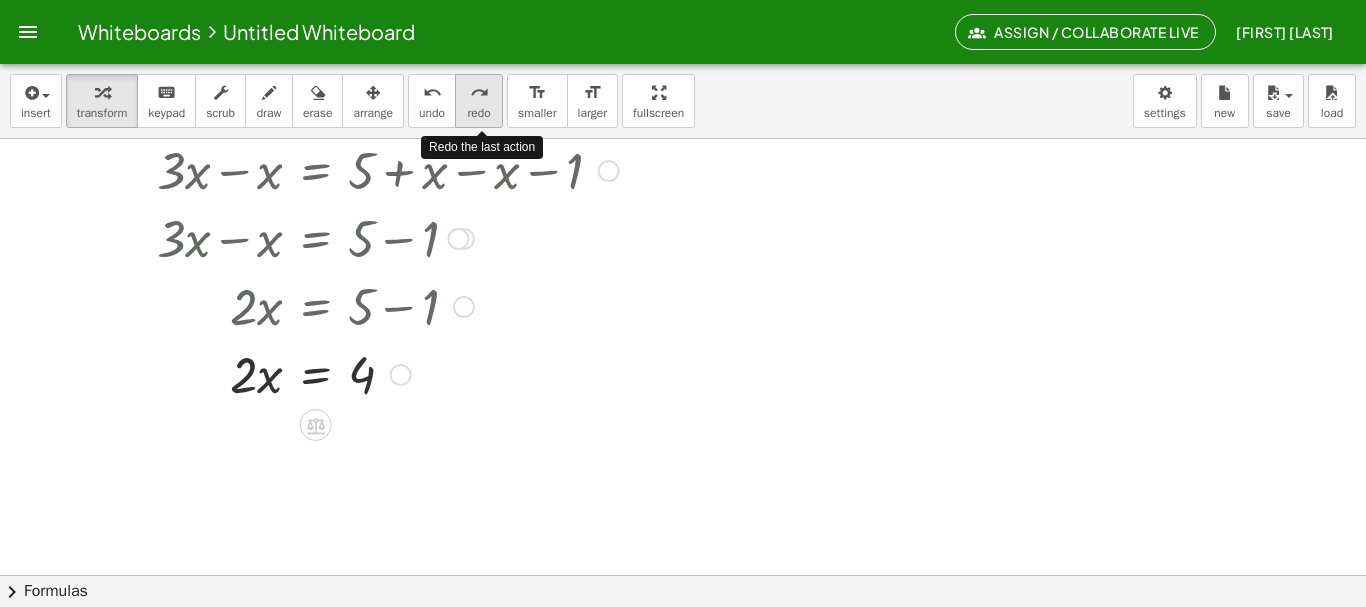 click on "redo" at bounding box center (478, 113) 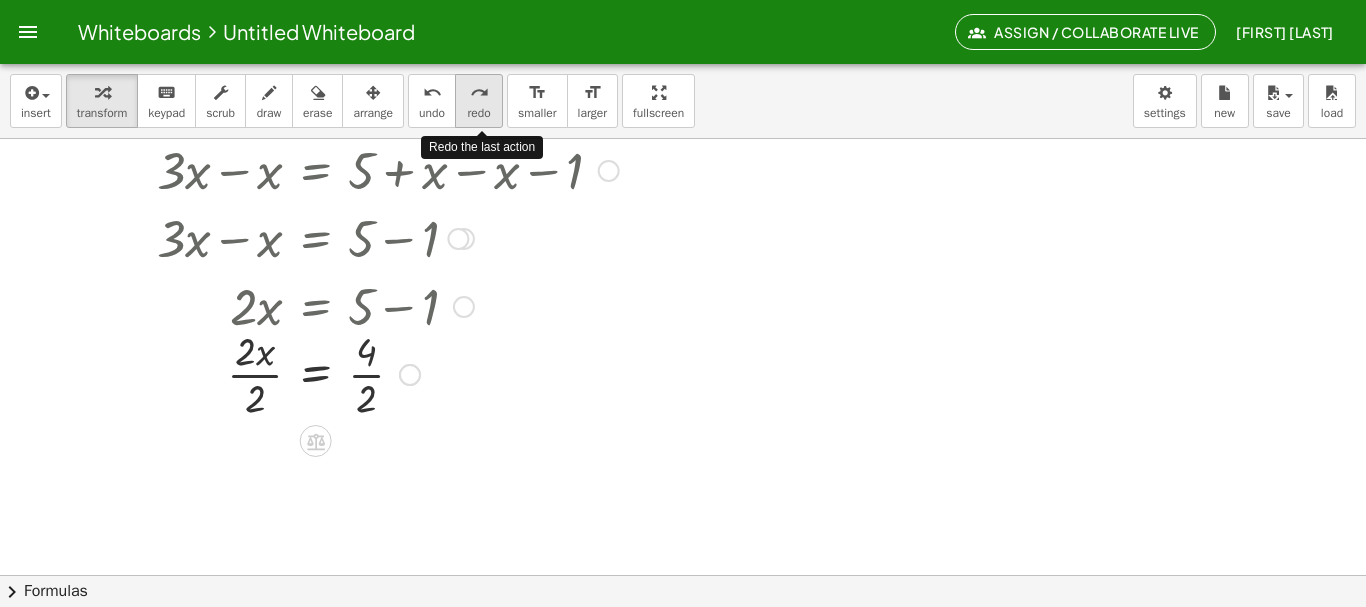click on "redo" at bounding box center [478, 113] 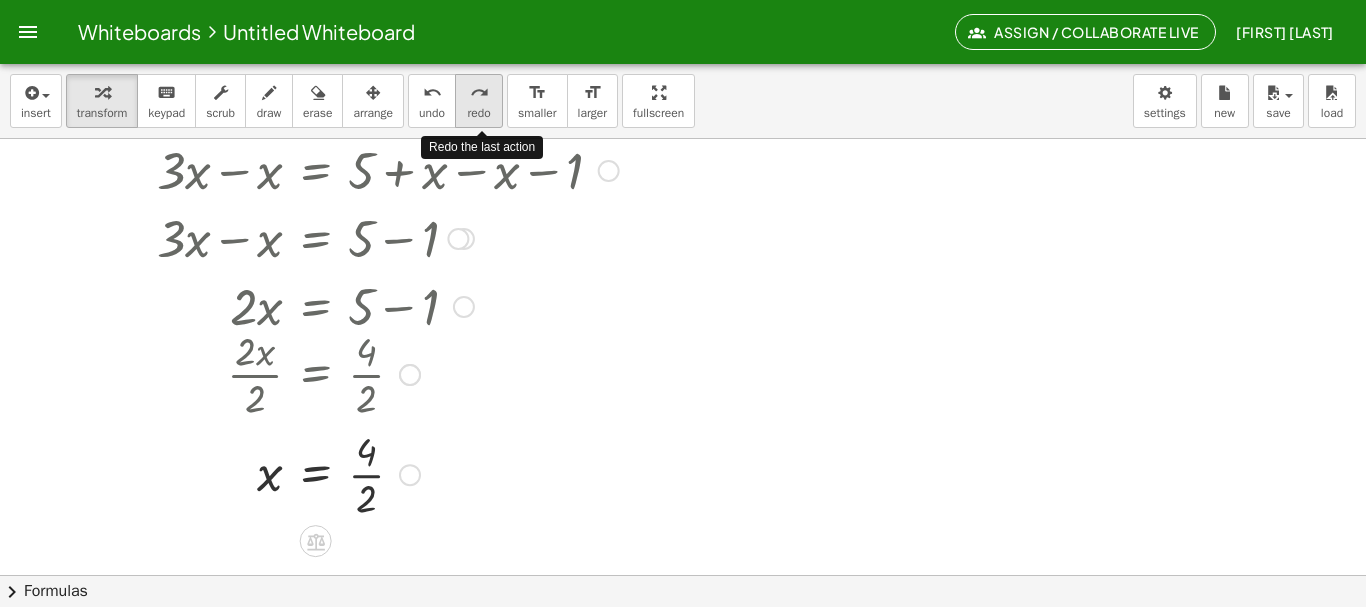 click on "redo" at bounding box center [478, 113] 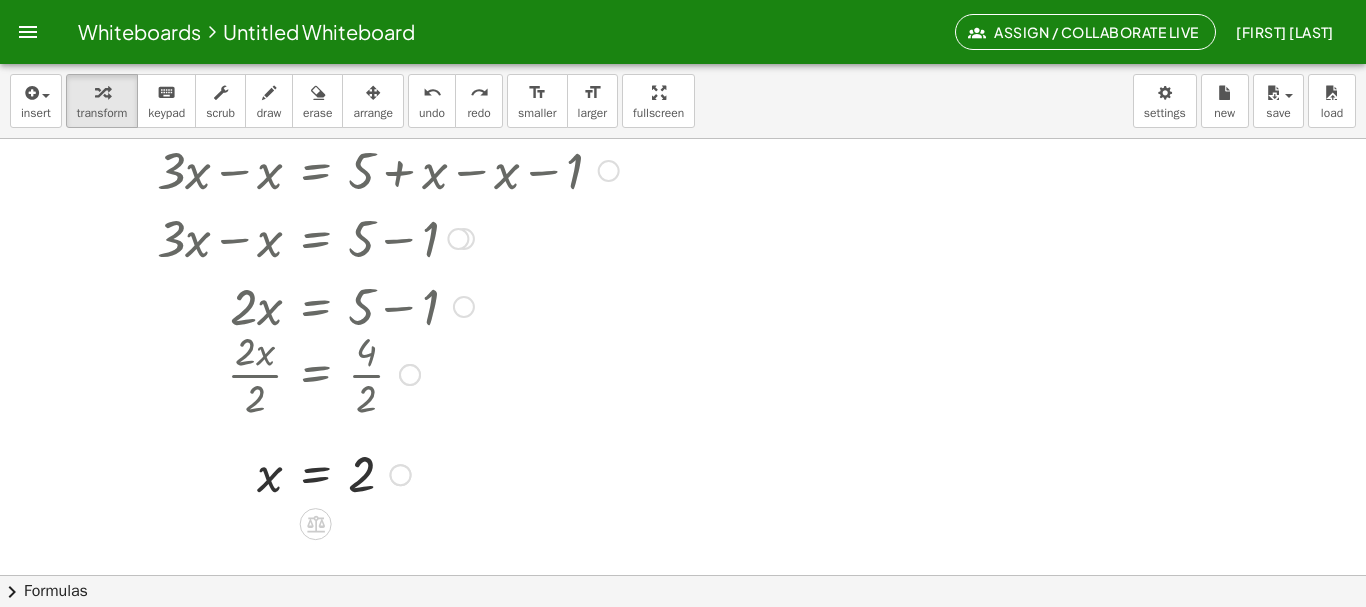 click on "Whiteboards     Untitled Whiteboard Assign / Collaborate Live  [FIRST] [LAST]" 